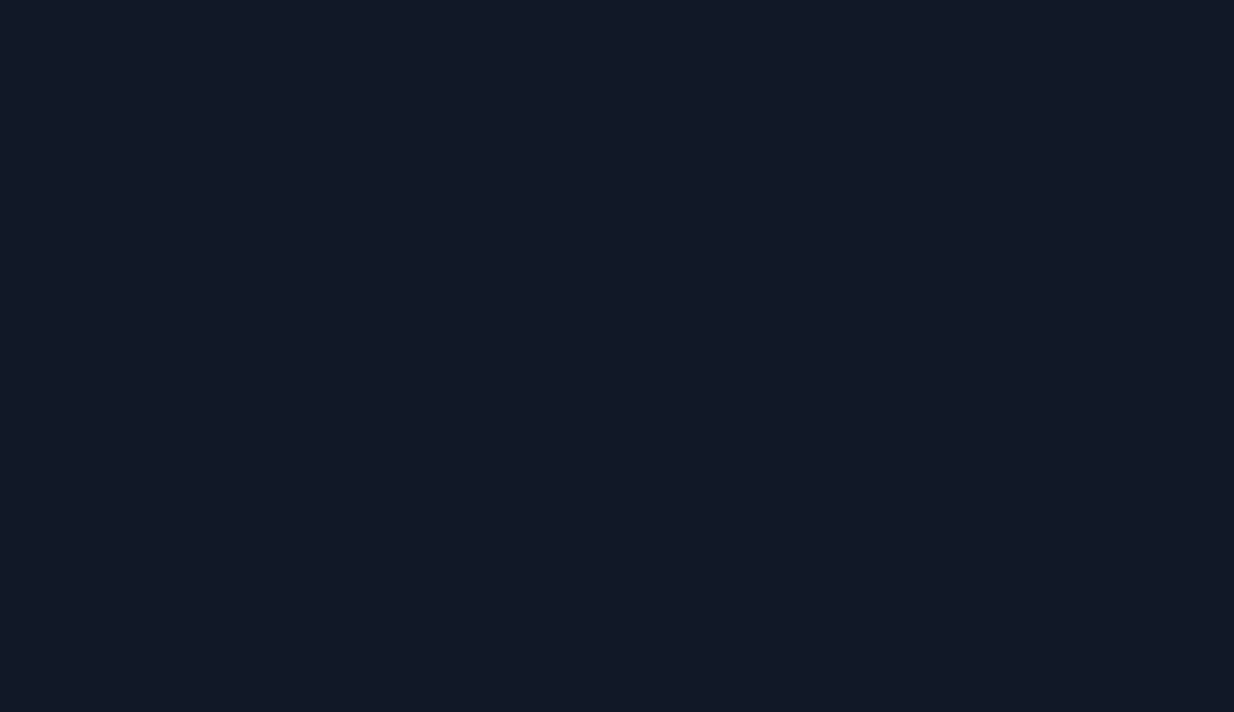 scroll, scrollTop: 0, scrollLeft: 0, axis: both 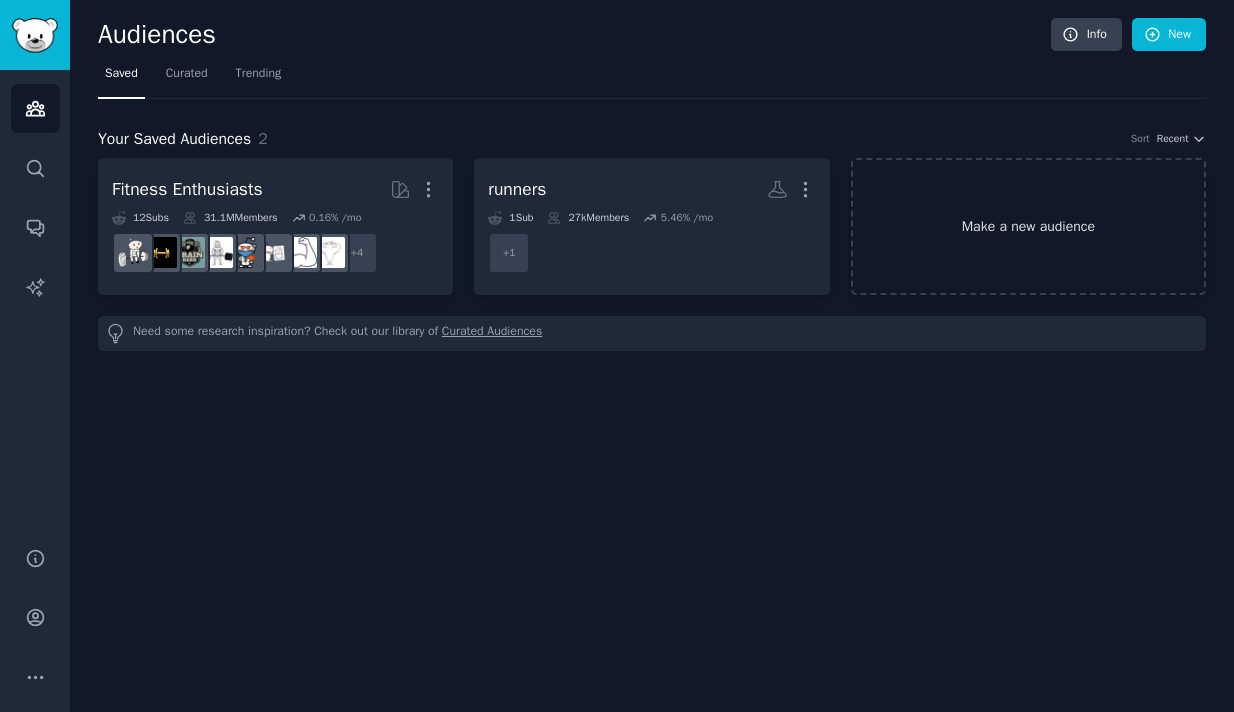 click on "Make a new audience" at bounding box center [1028, 226] 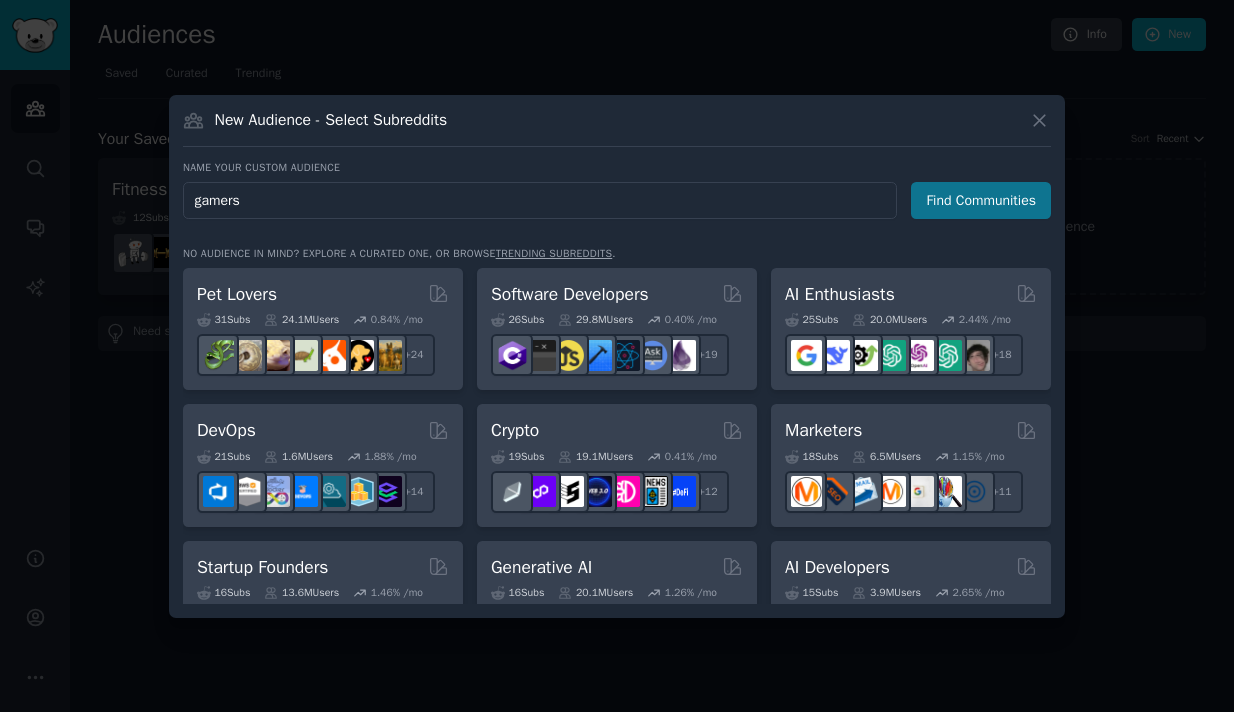 type on "gamers" 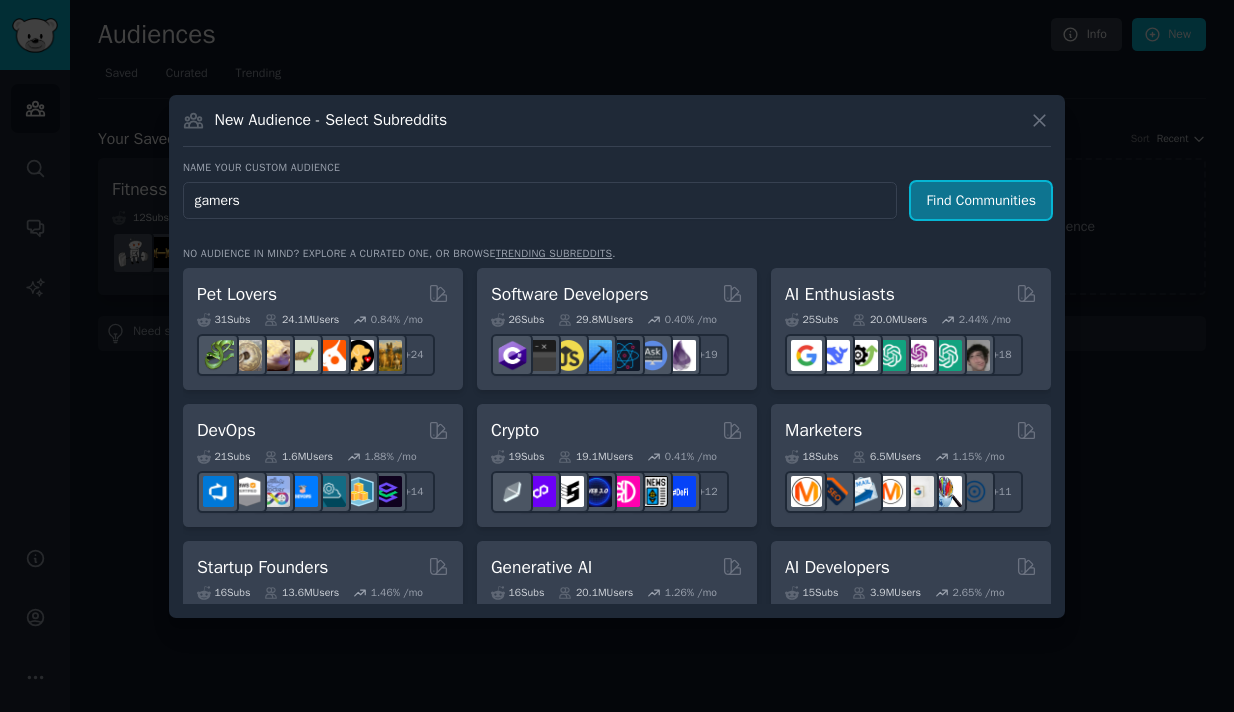 click on "Find Communities" at bounding box center [981, 200] 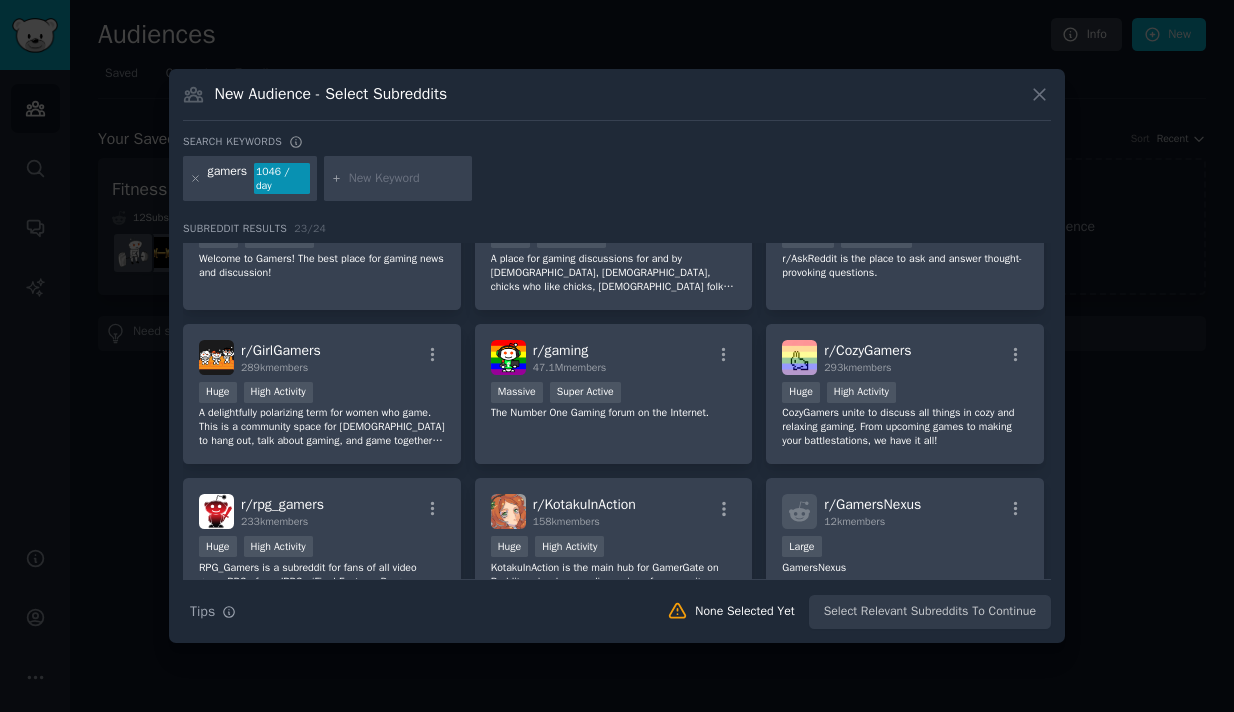 scroll, scrollTop: 0, scrollLeft: 0, axis: both 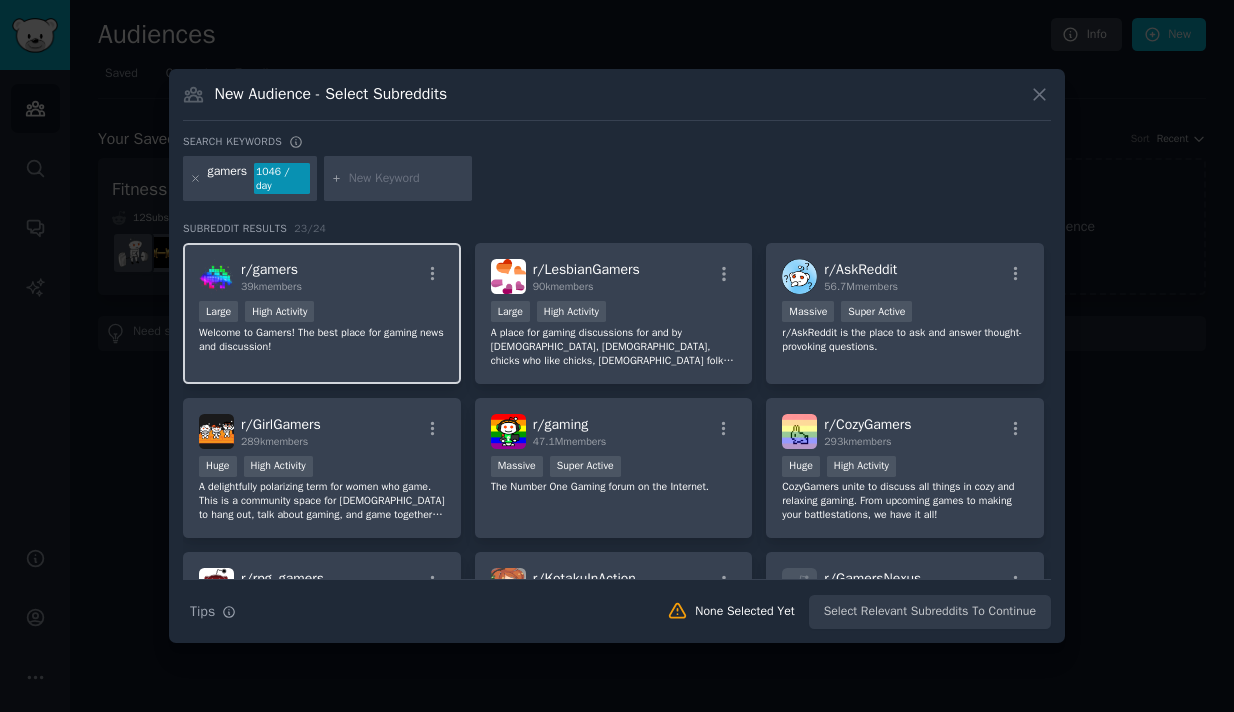 click on "r/ gamers 39k  members" at bounding box center [322, 276] 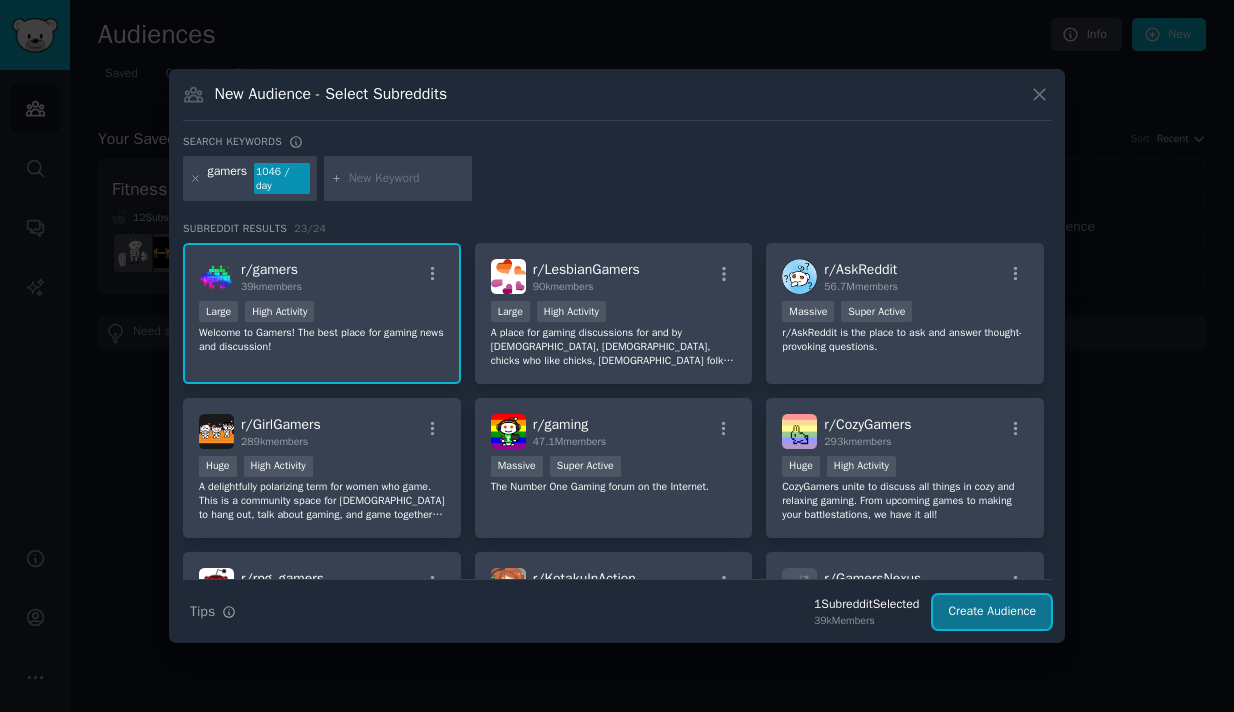 click on "Create Audience" at bounding box center (992, 612) 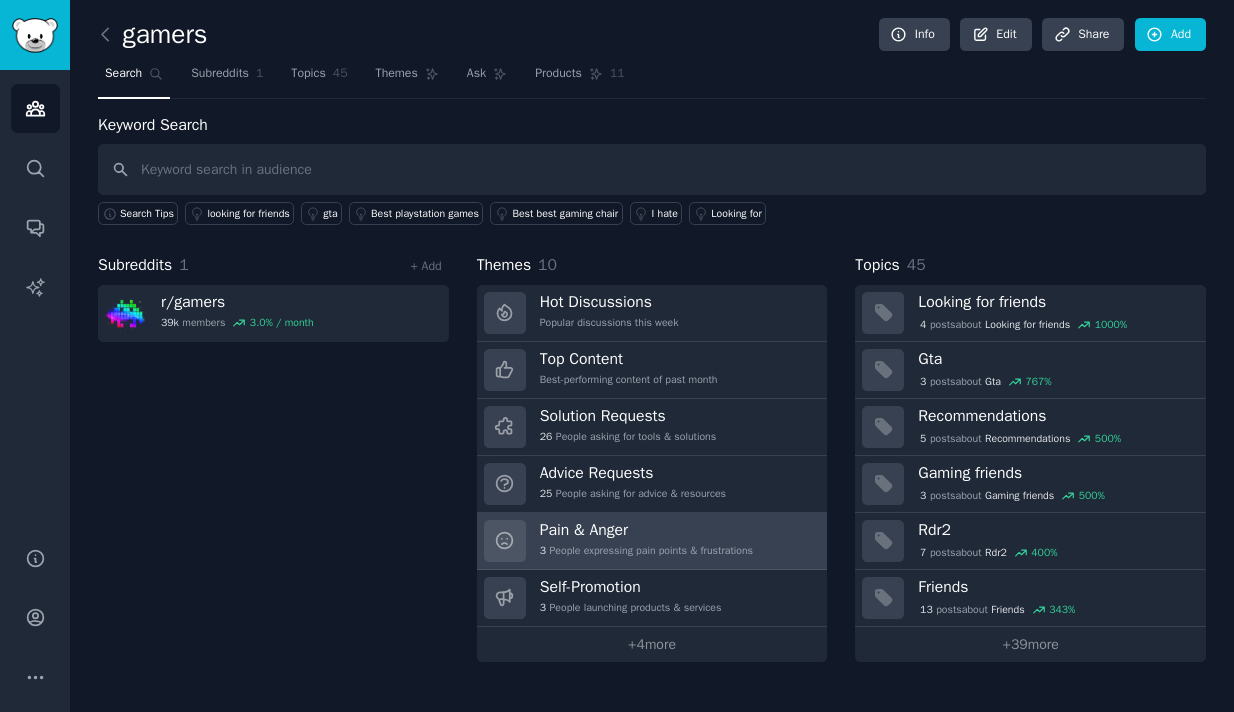 click on "Pain & Anger 3 People expressing pain points & frustrations" at bounding box center (652, 541) 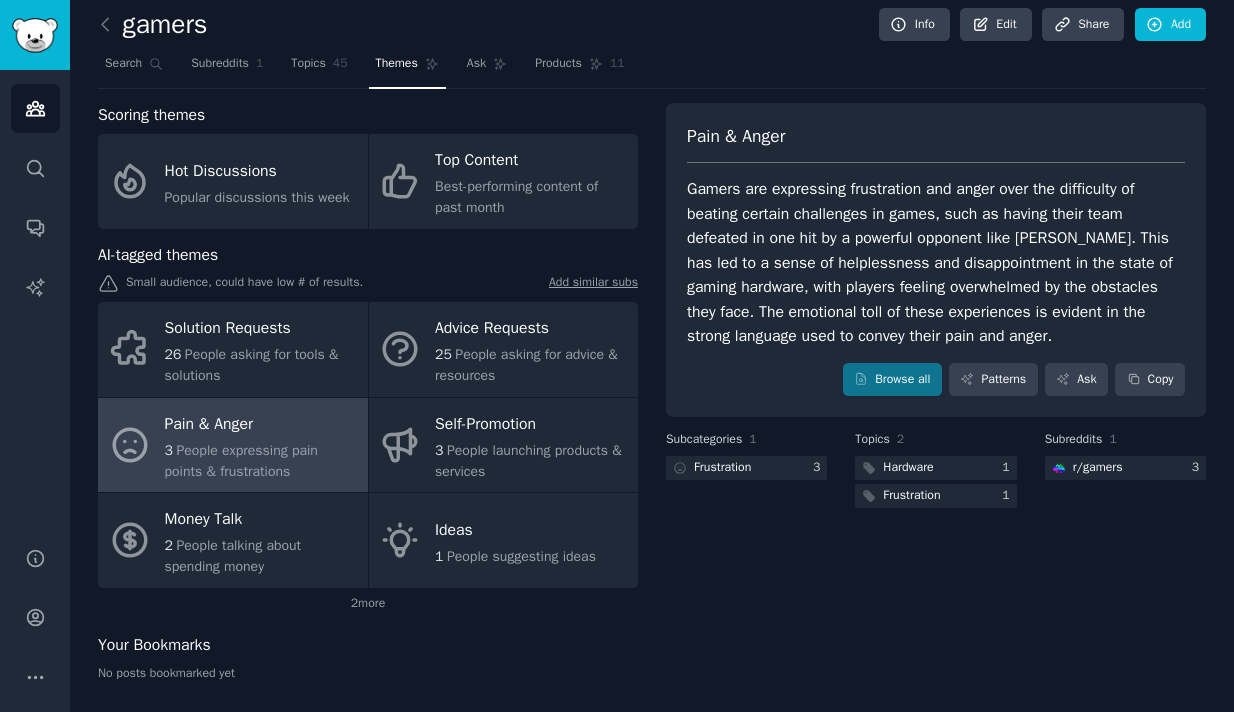 scroll, scrollTop: 0, scrollLeft: 0, axis: both 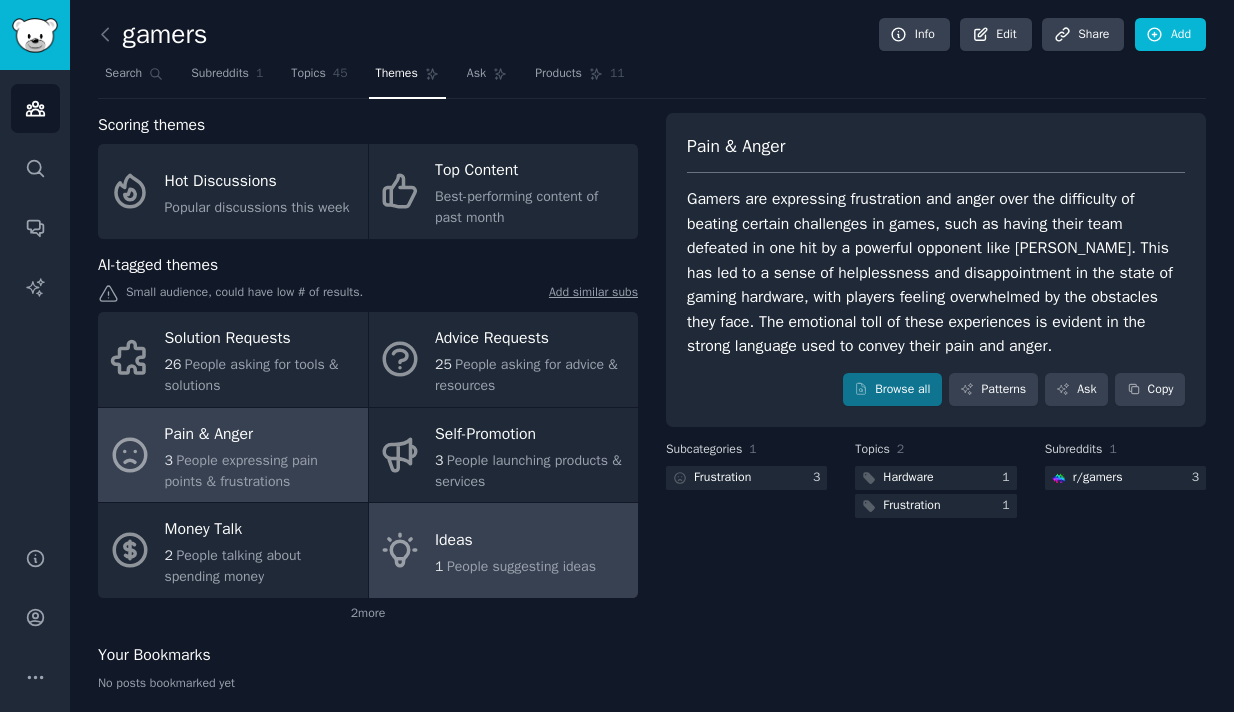 click on "Ideas" at bounding box center [515, 540] 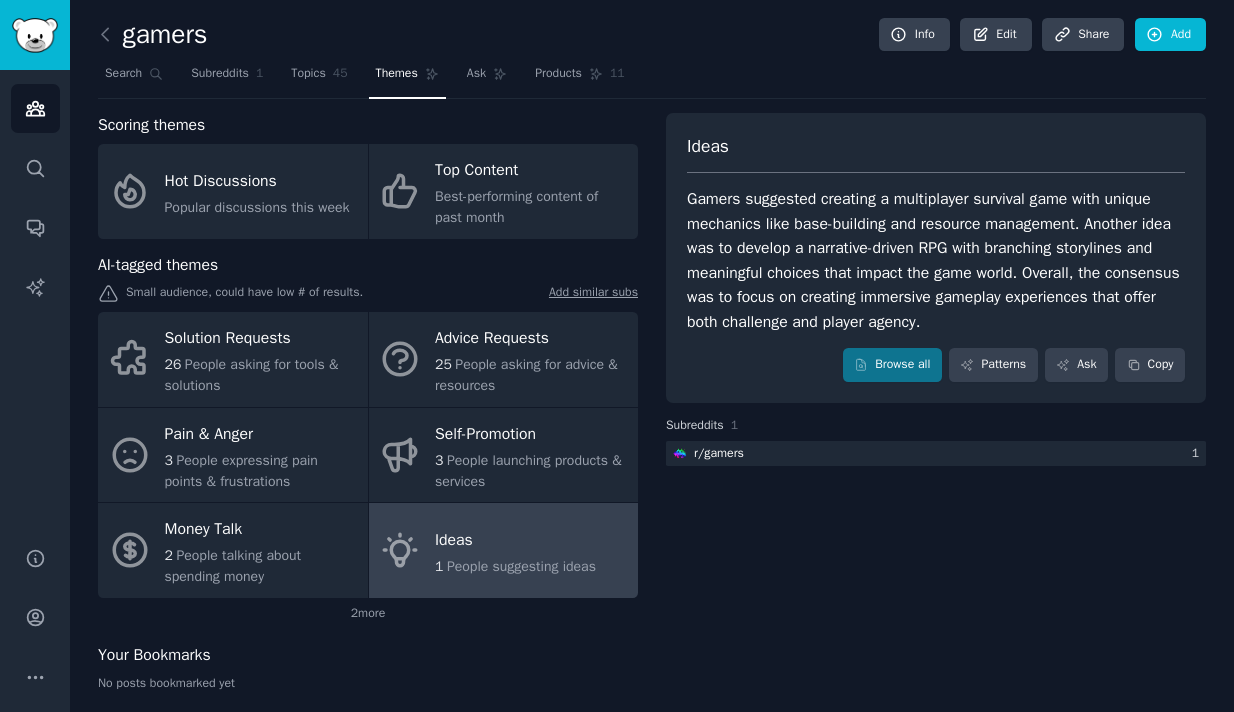 scroll, scrollTop: 22, scrollLeft: 0, axis: vertical 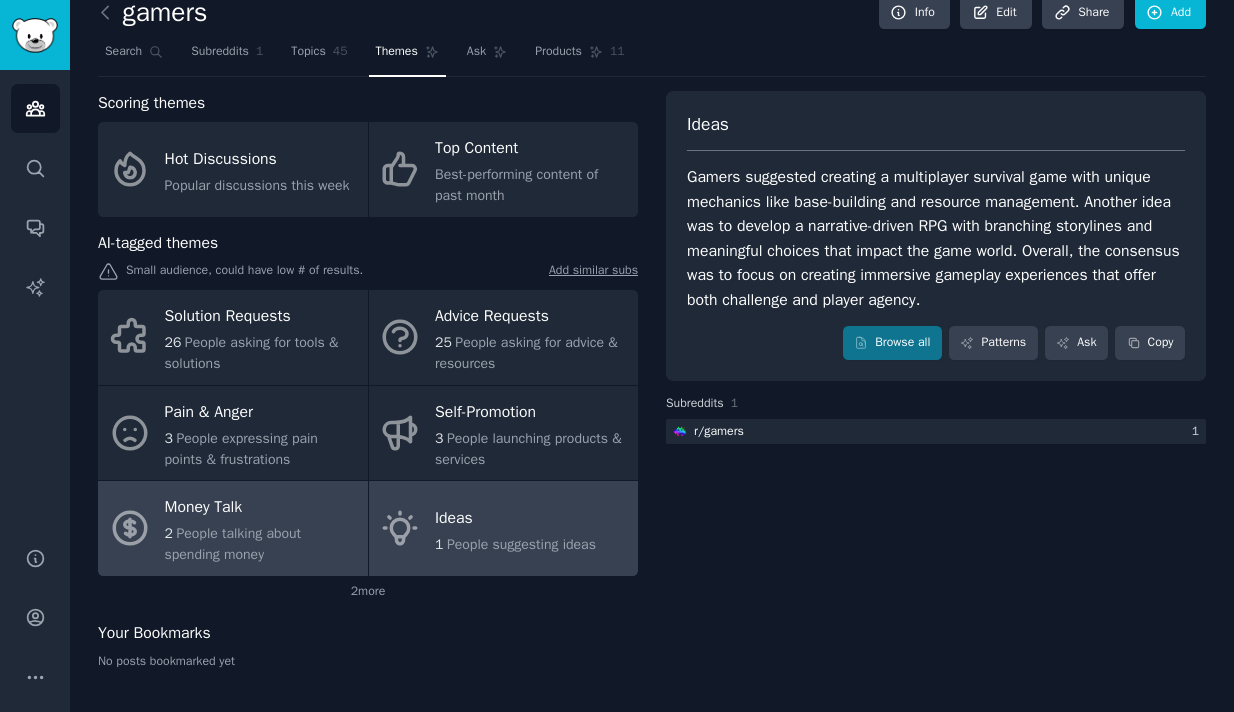 click on "People talking about spending money" at bounding box center (233, 544) 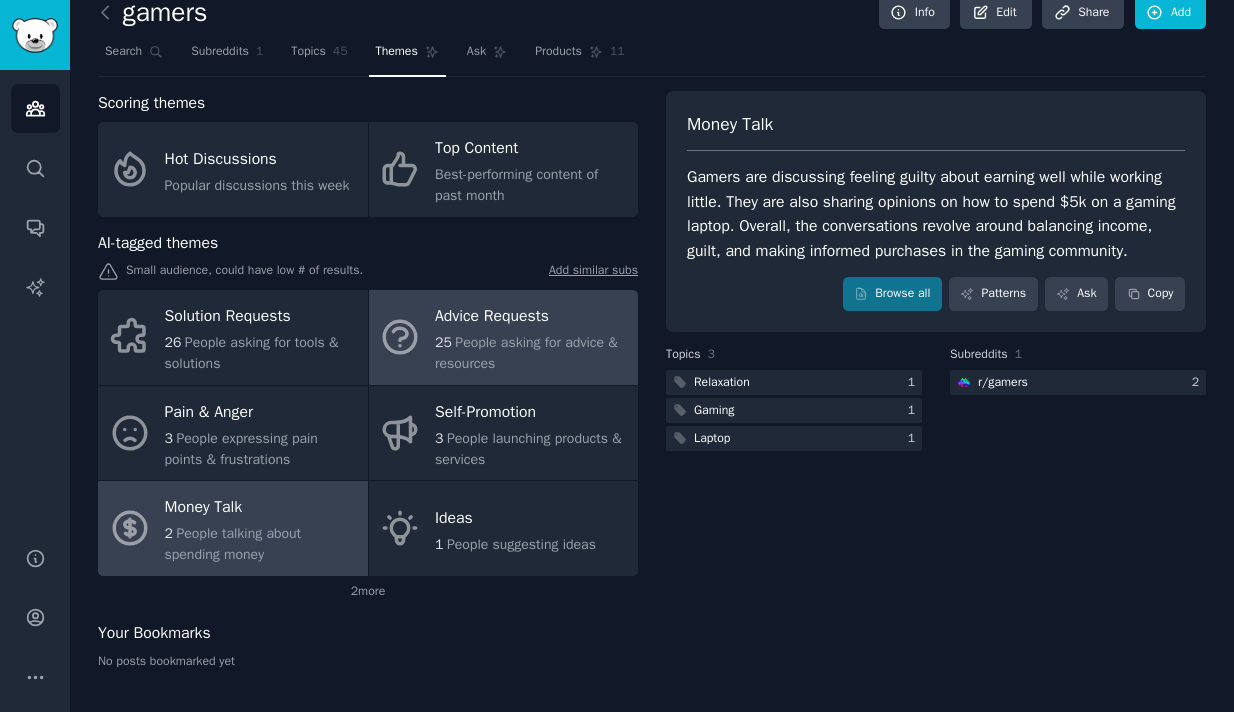 click on "Advice Requests" at bounding box center (531, 317) 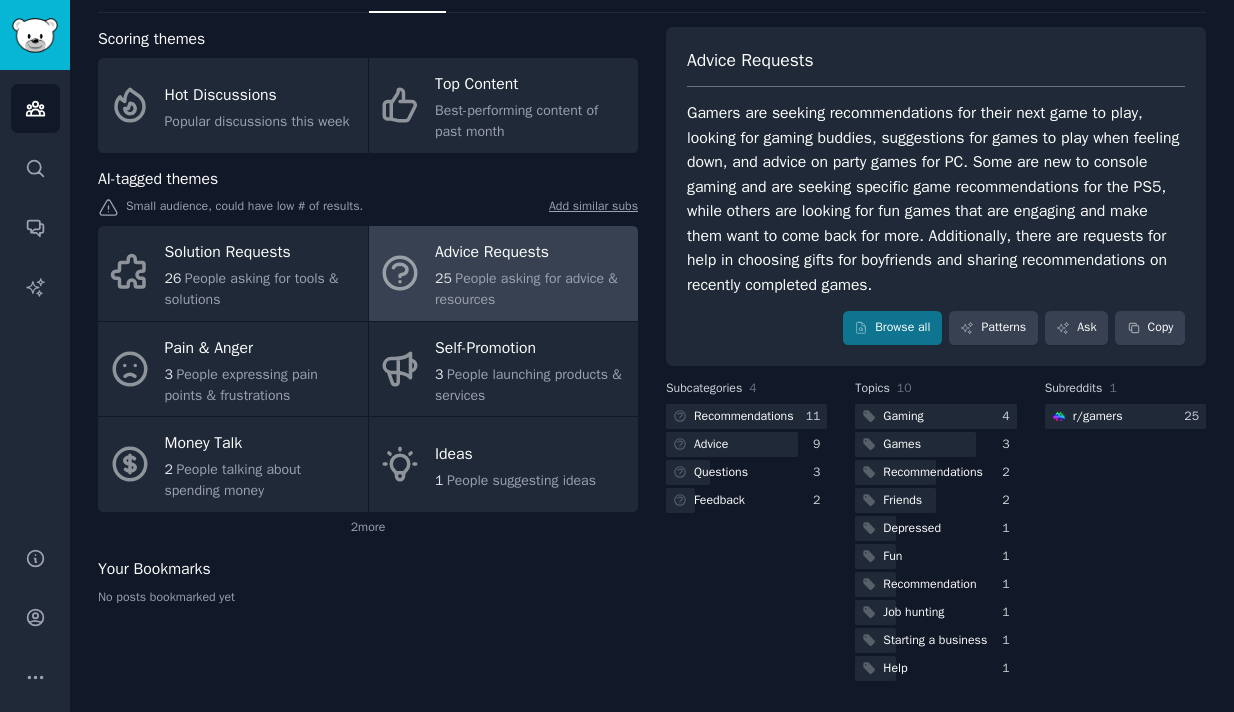 scroll, scrollTop: 0, scrollLeft: 0, axis: both 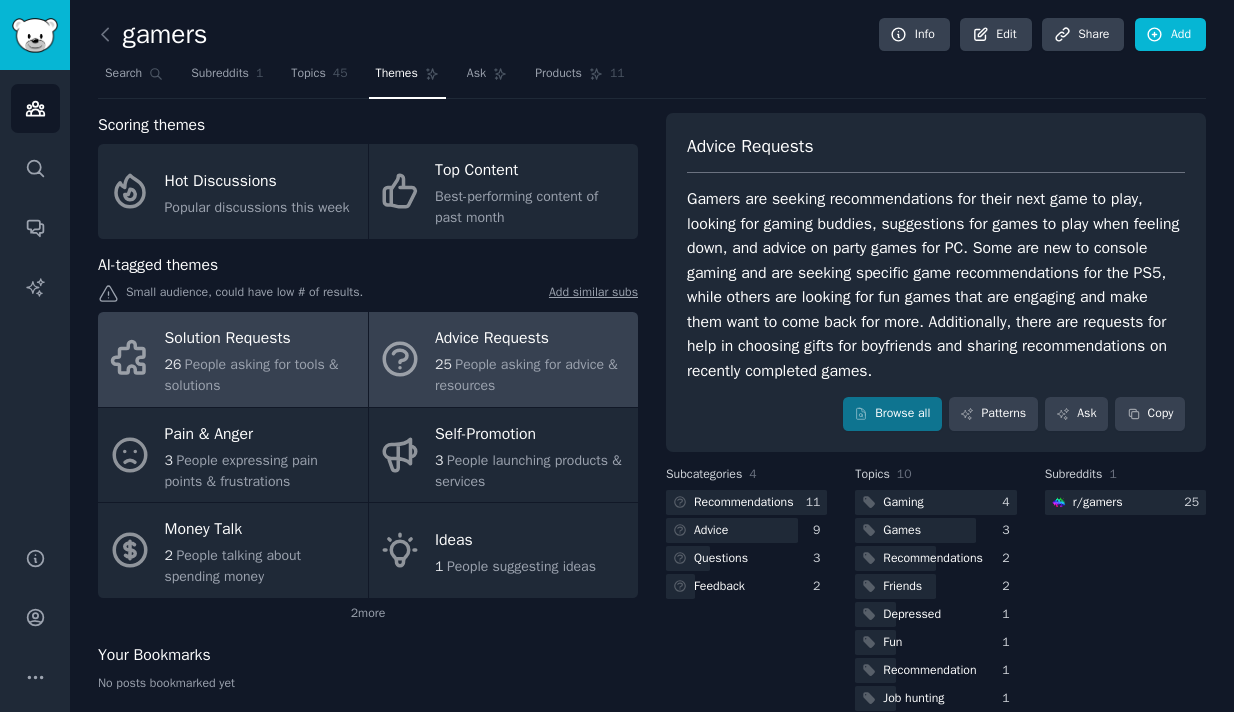 click on "Solution Requests" at bounding box center (261, 339) 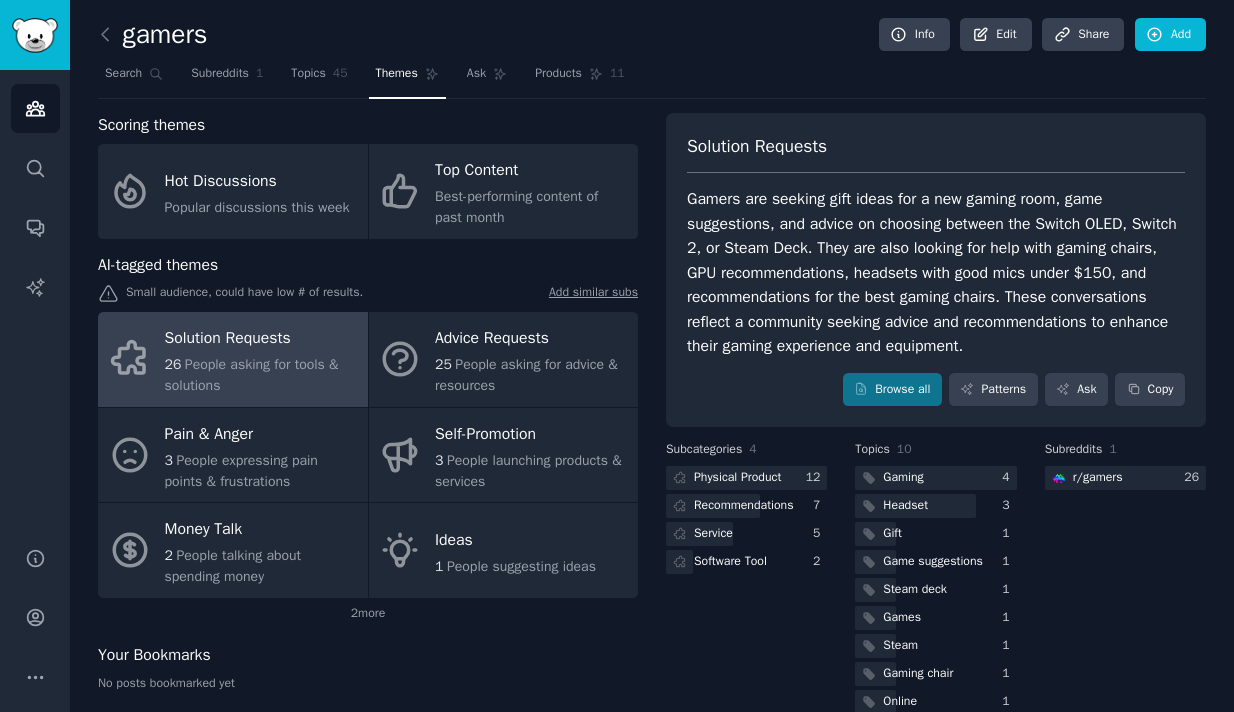 scroll, scrollTop: 60, scrollLeft: 0, axis: vertical 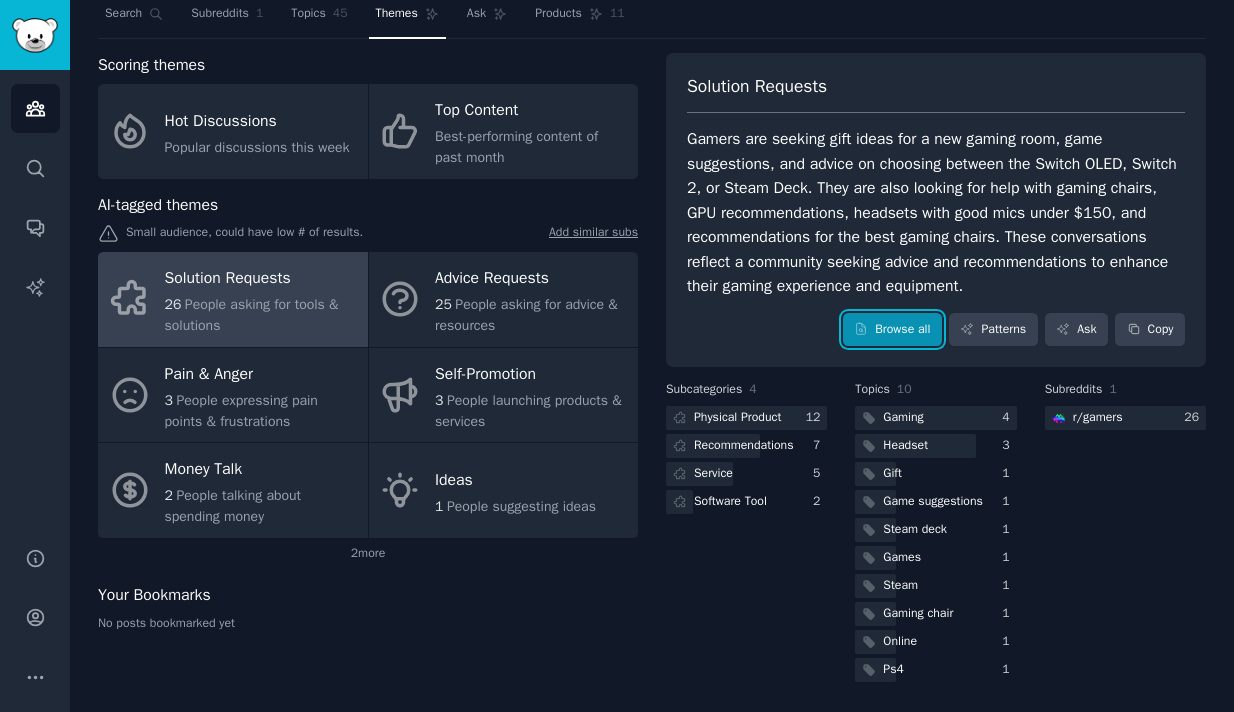 click on "Browse all" at bounding box center [892, 330] 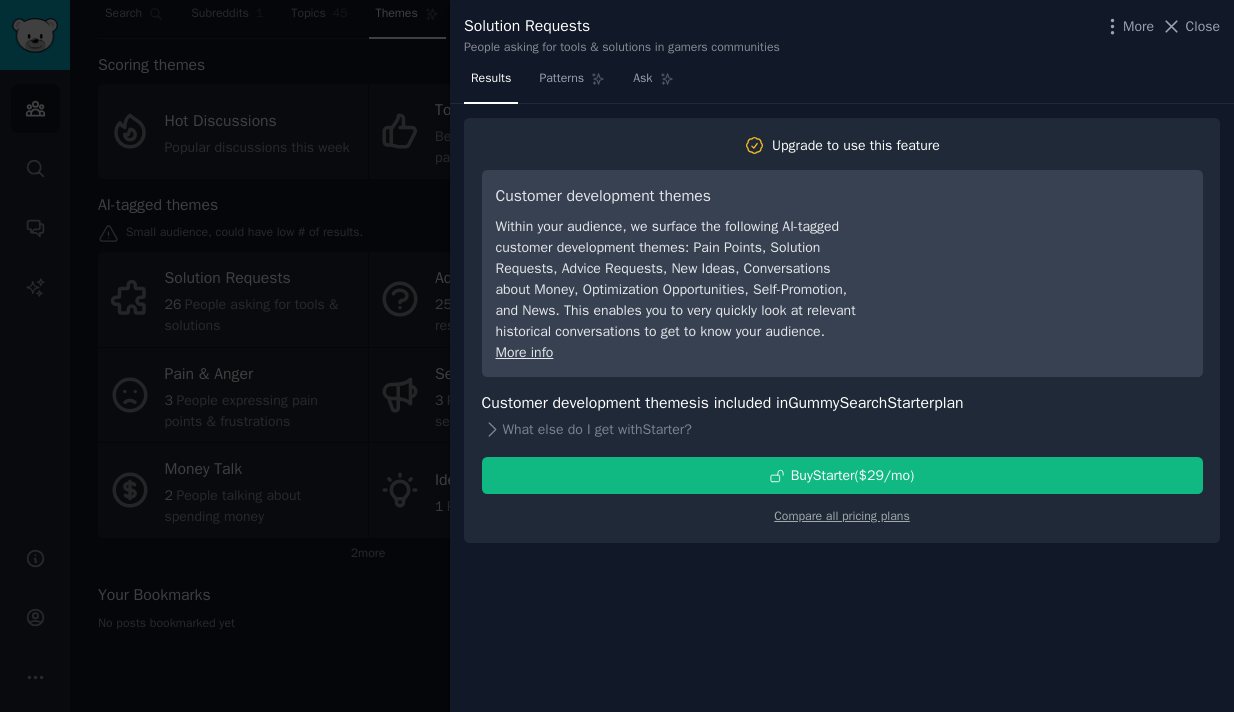 type 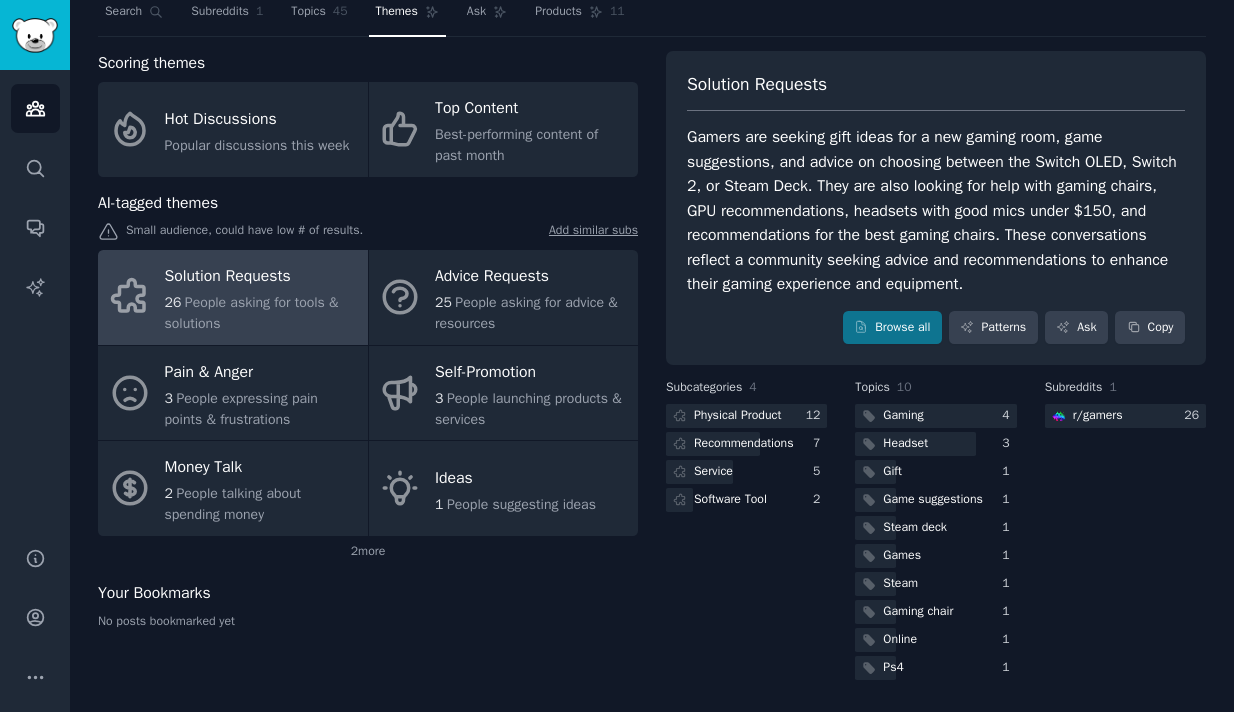 scroll, scrollTop: 86, scrollLeft: 0, axis: vertical 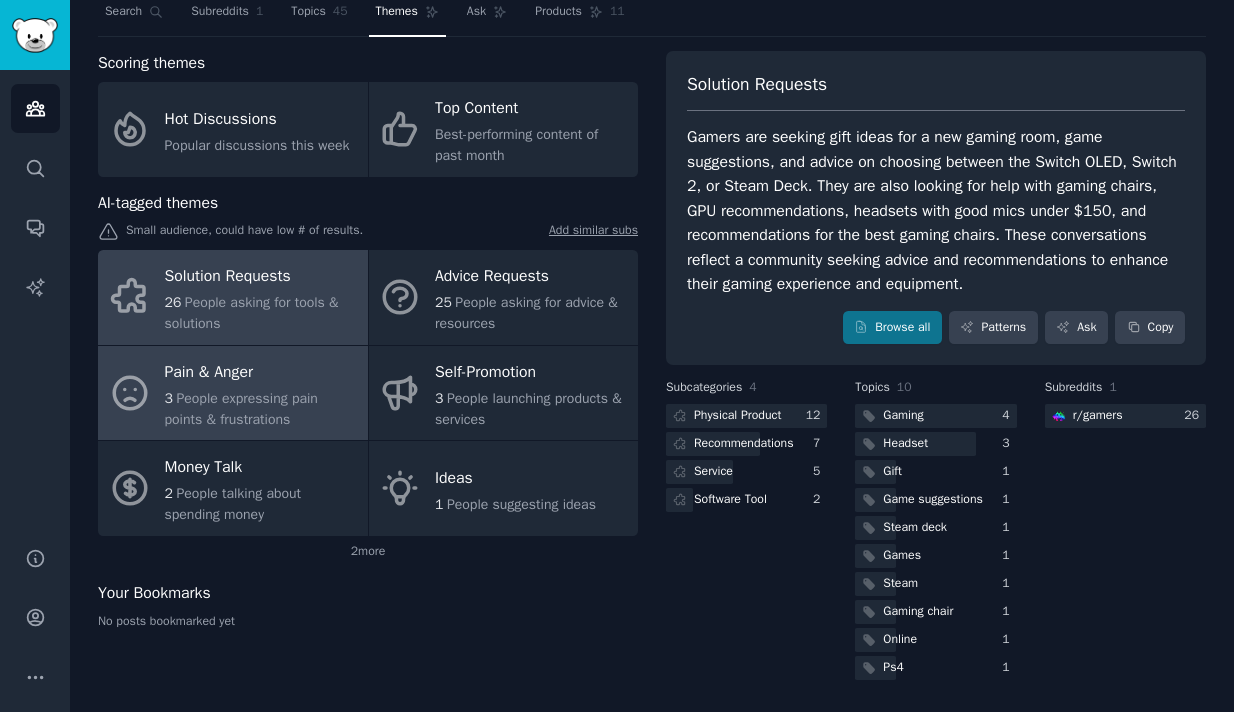 click on "Pain & Anger" at bounding box center [261, 372] 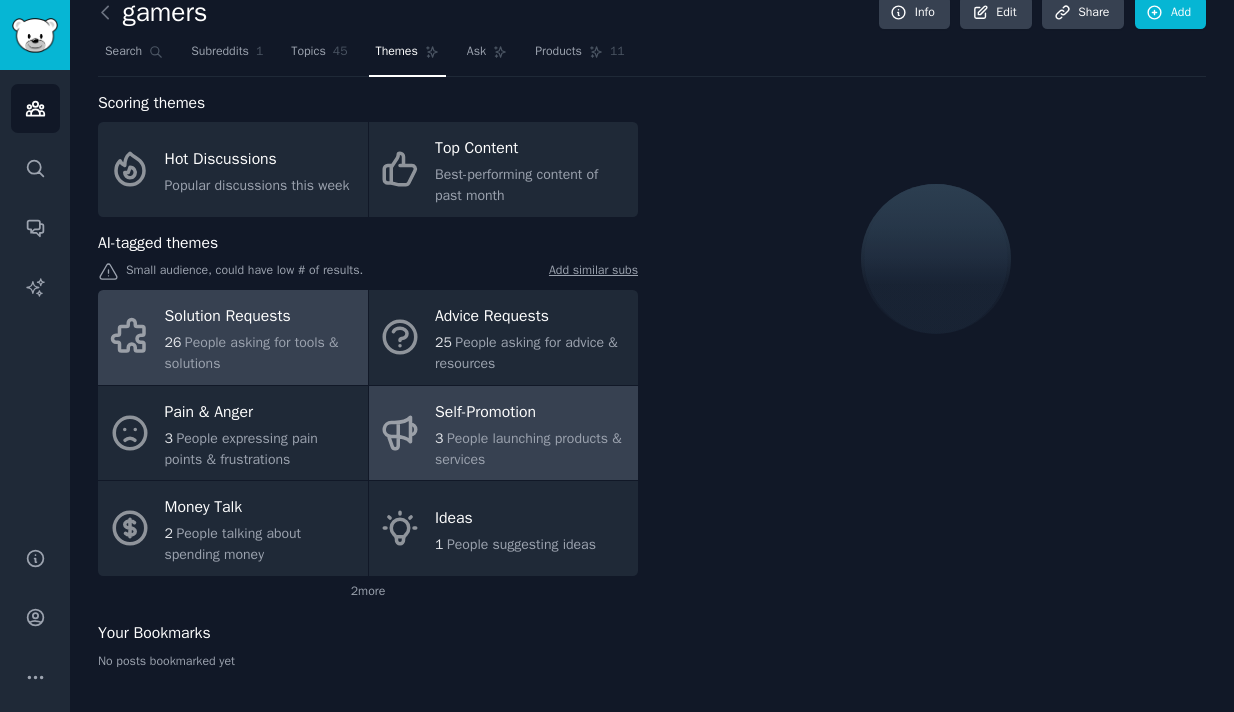 click on "People launching products & services" at bounding box center [528, 449] 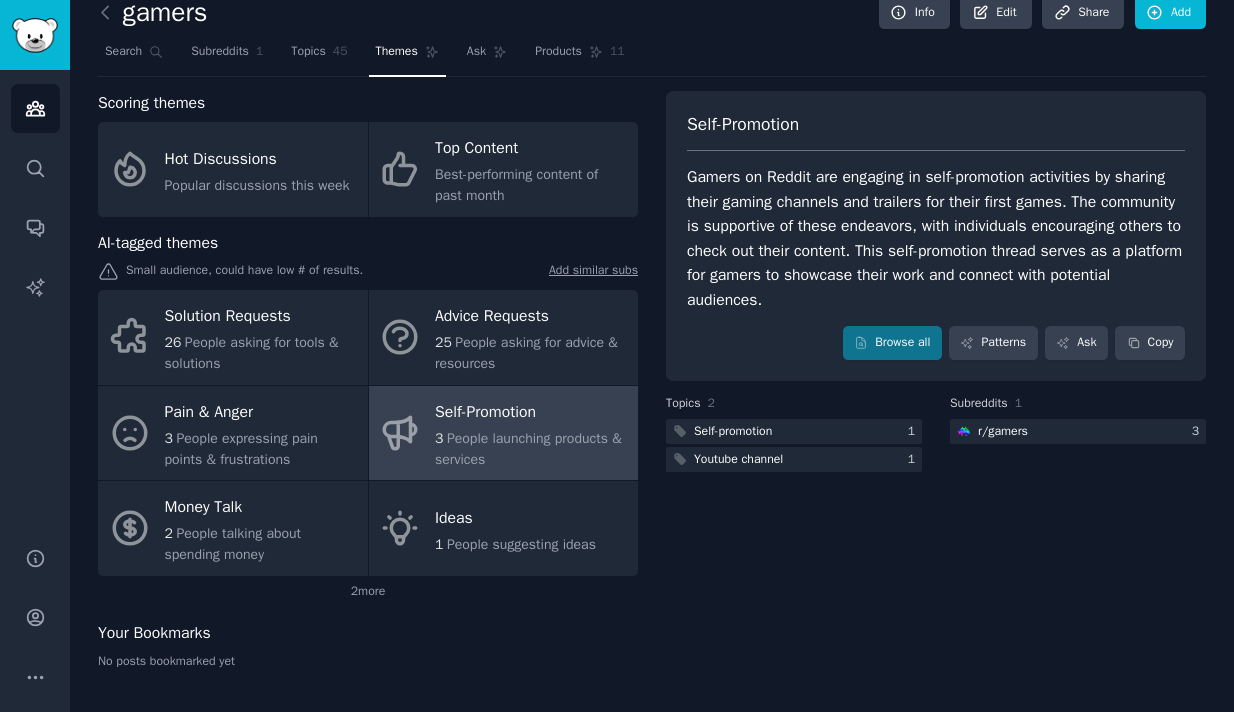 click on "Self-Promotion Gamers on Reddit are engaging in self-promotion activities by sharing their gaming channels and trailers for their first games. The community is supportive of these endeavors, with individuals encouraging others to check out their content. This self-promotion thread serves as a platform for gamers to showcase their work and connect with potential audiences. Browse all Patterns Ask Copy Topics 2   Self-promotion 1   Youtube channel 1 Subreddits 1  r/ gamers 3" at bounding box center [936, 388] 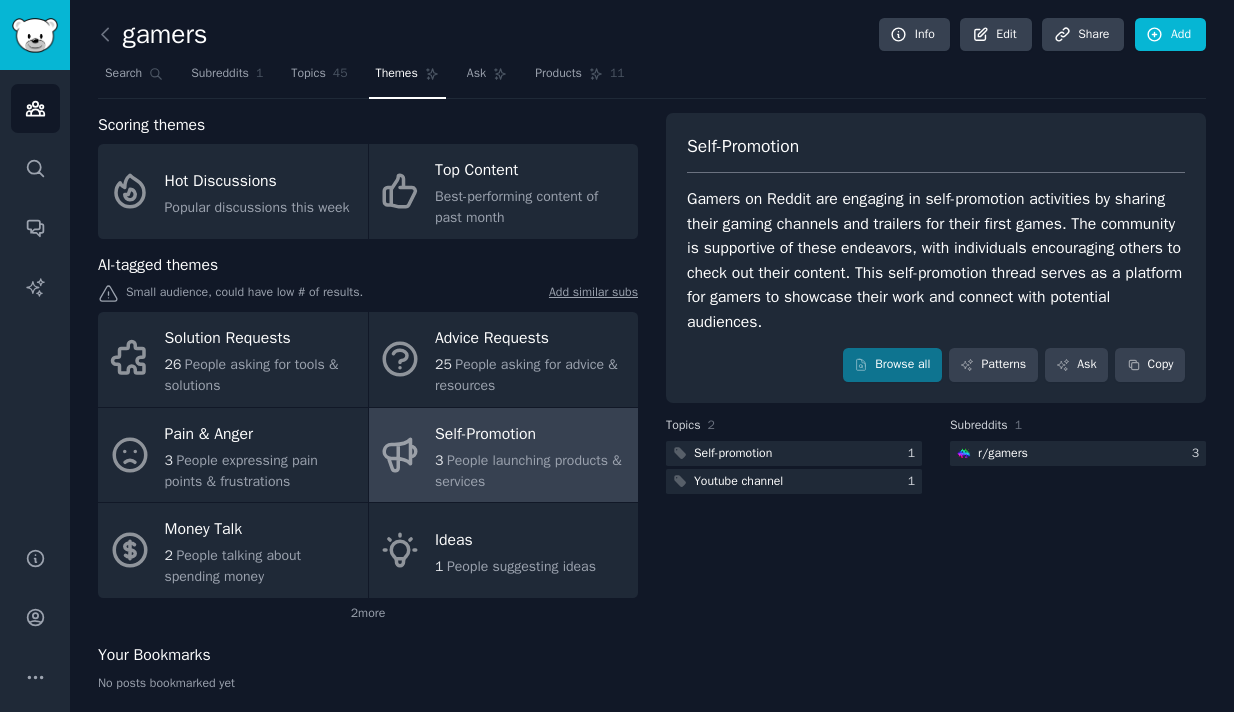 scroll, scrollTop: 22, scrollLeft: 0, axis: vertical 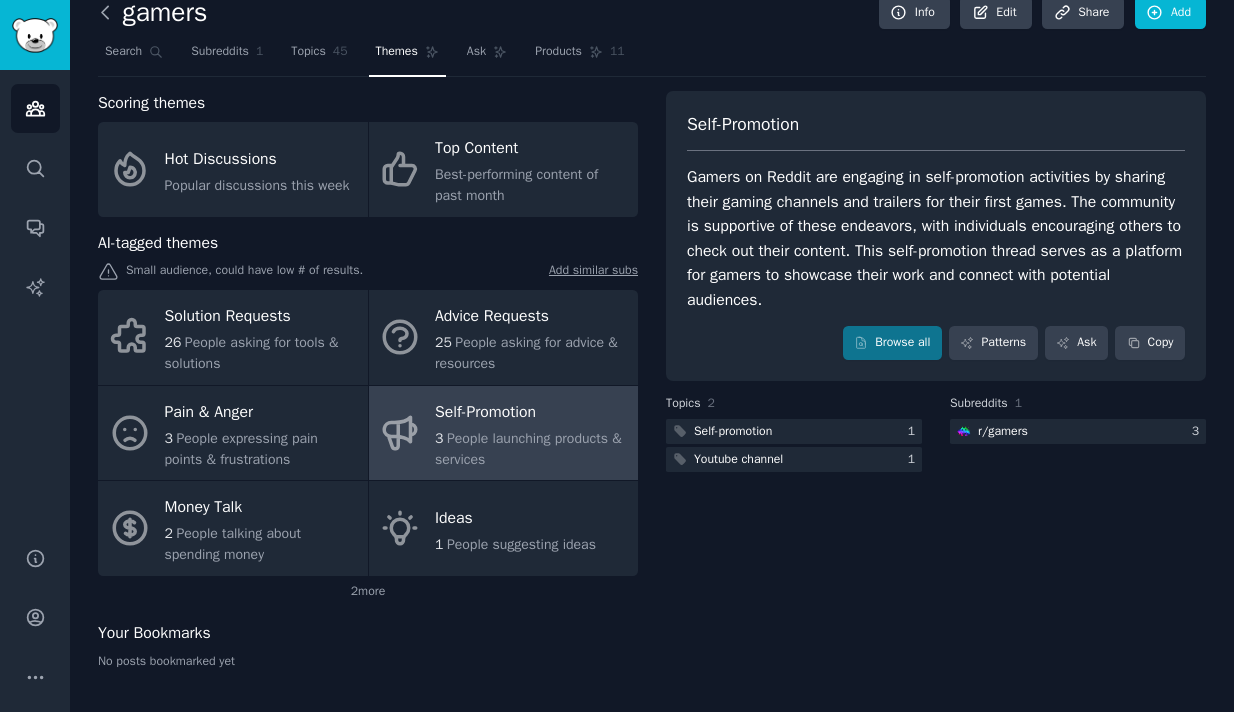 click 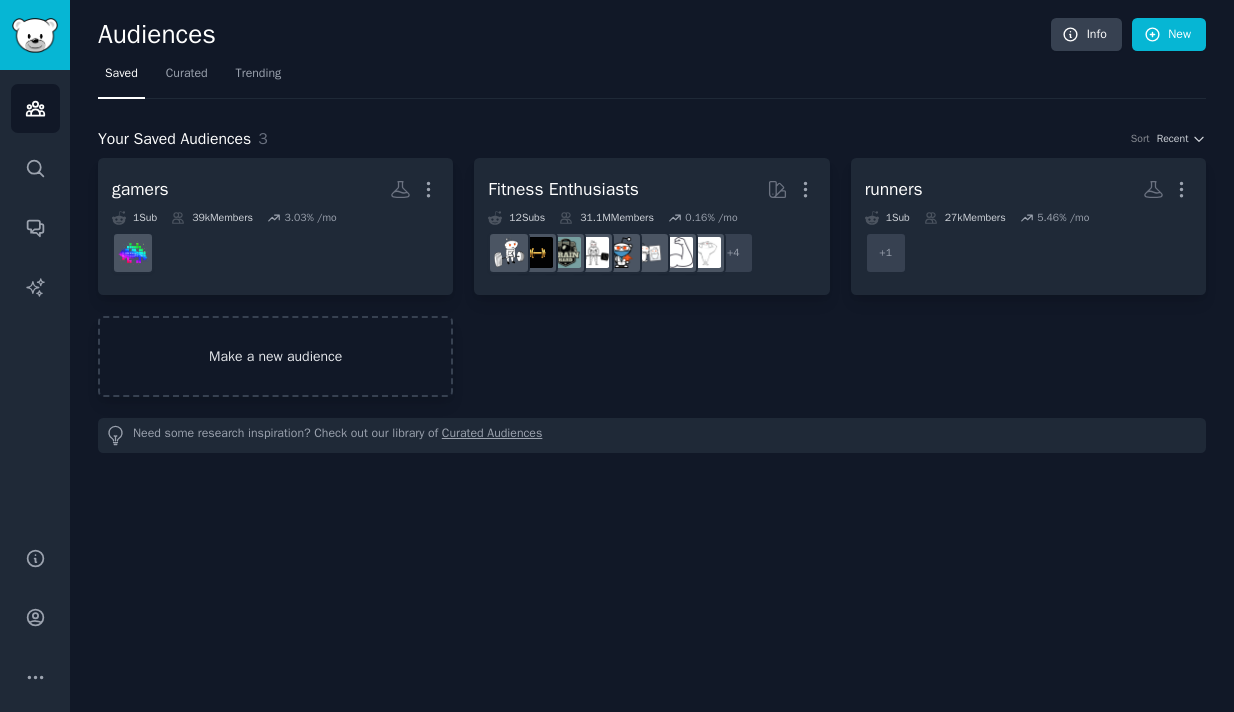 click on "Make a new audience" at bounding box center (275, 356) 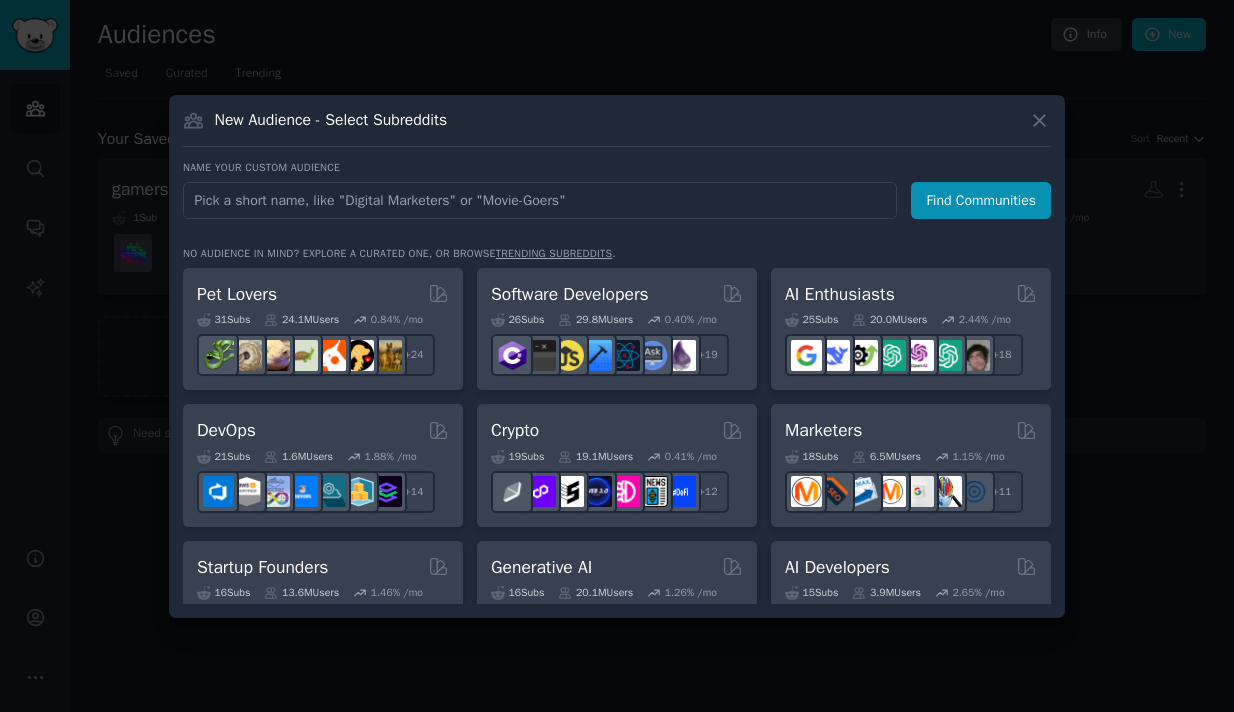 click at bounding box center (540, 200) 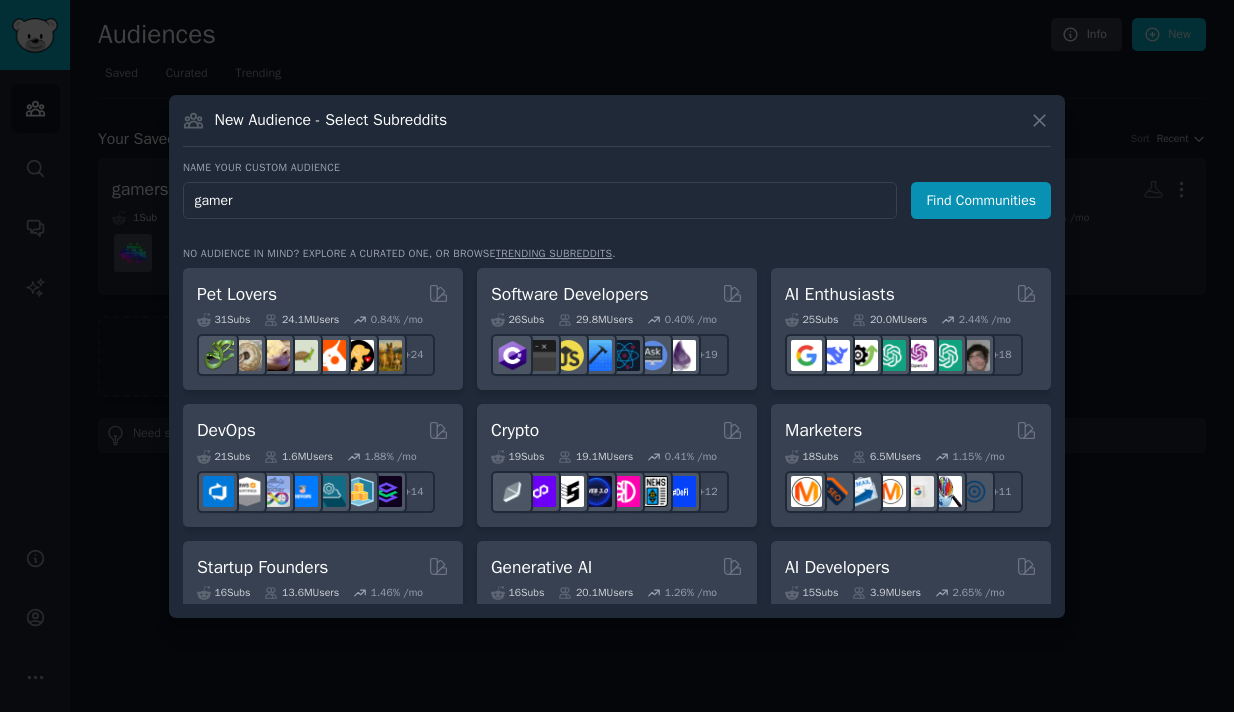type on "gamers" 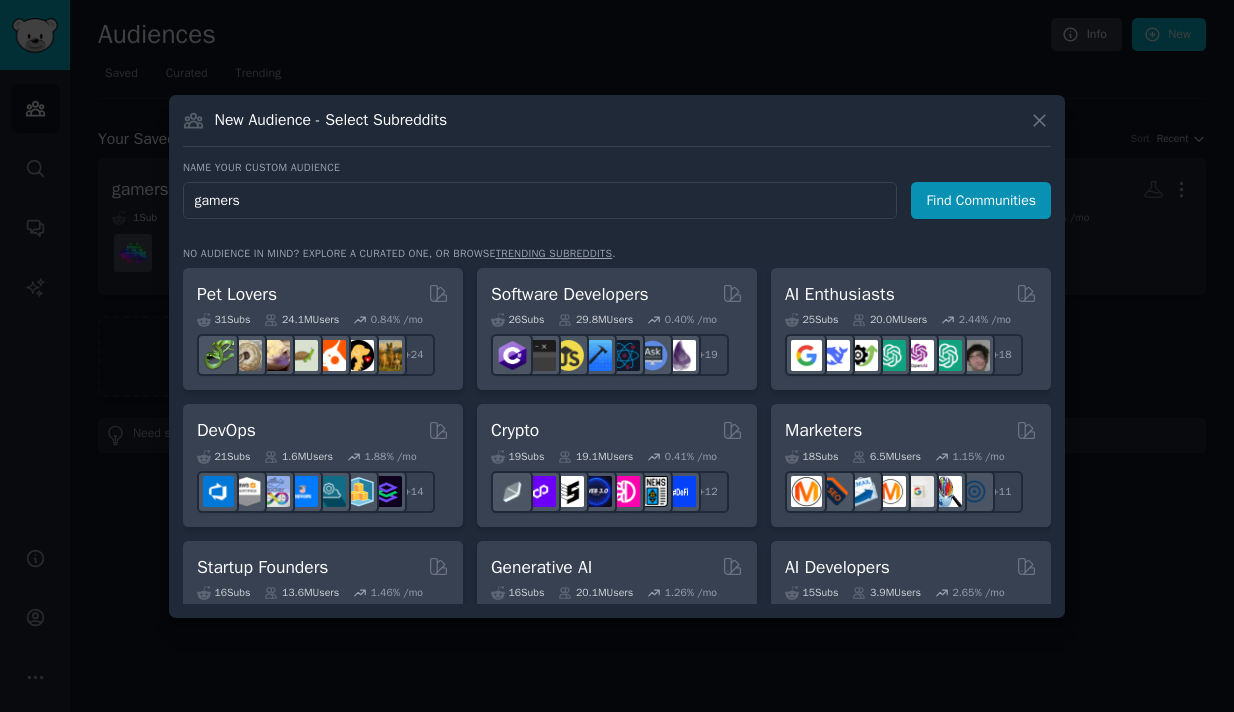 click on "Find Communities" at bounding box center [981, 200] 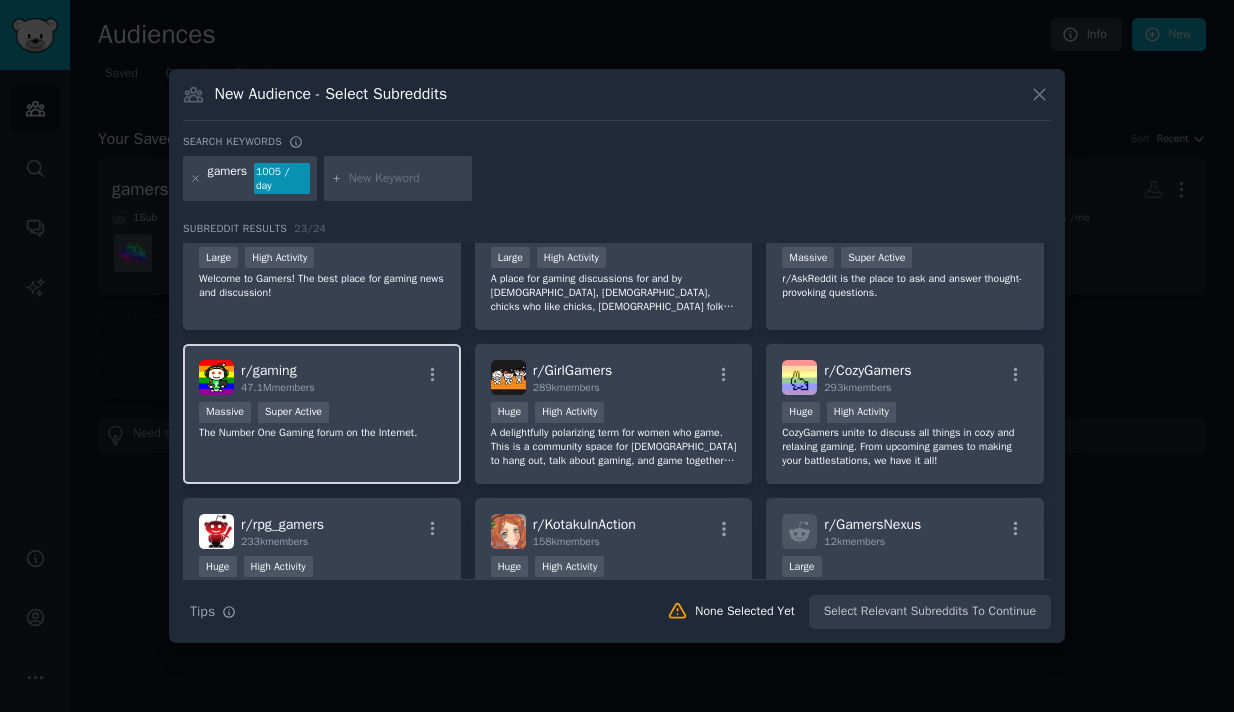 scroll, scrollTop: 158, scrollLeft: 0, axis: vertical 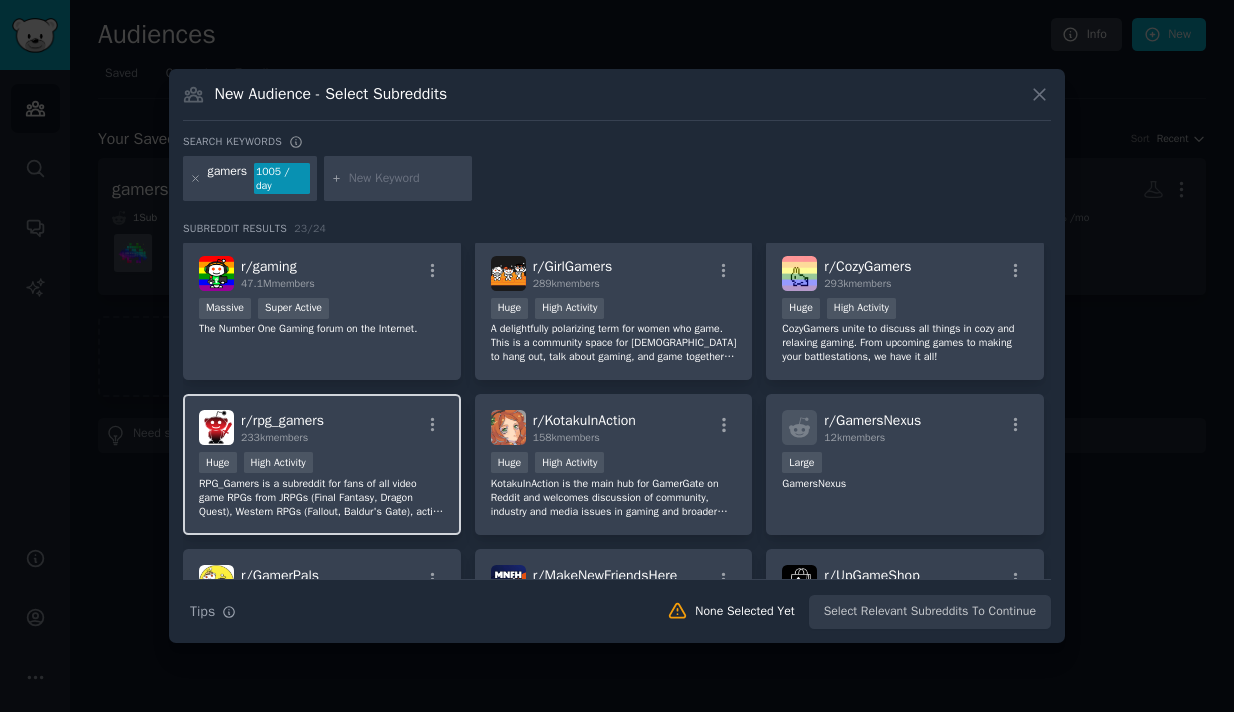 click on "r/ rpg_gamers 233k  members" at bounding box center [322, 427] 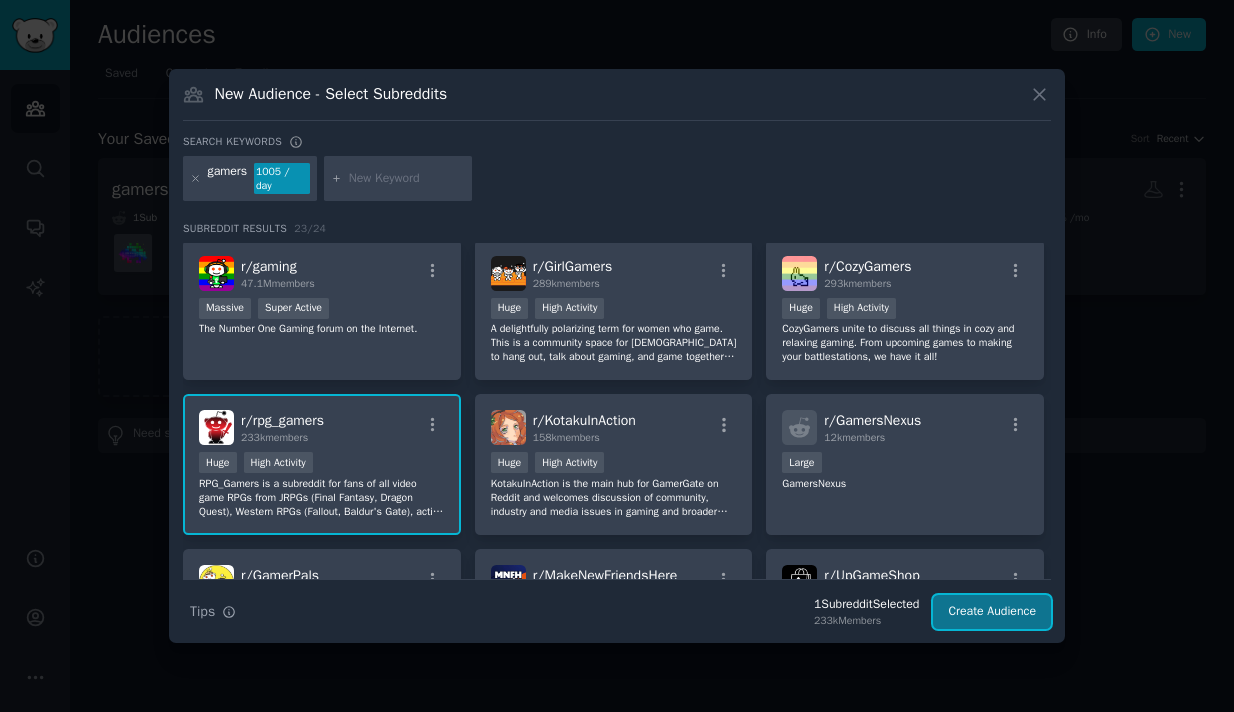click on "Create Audience" at bounding box center [992, 612] 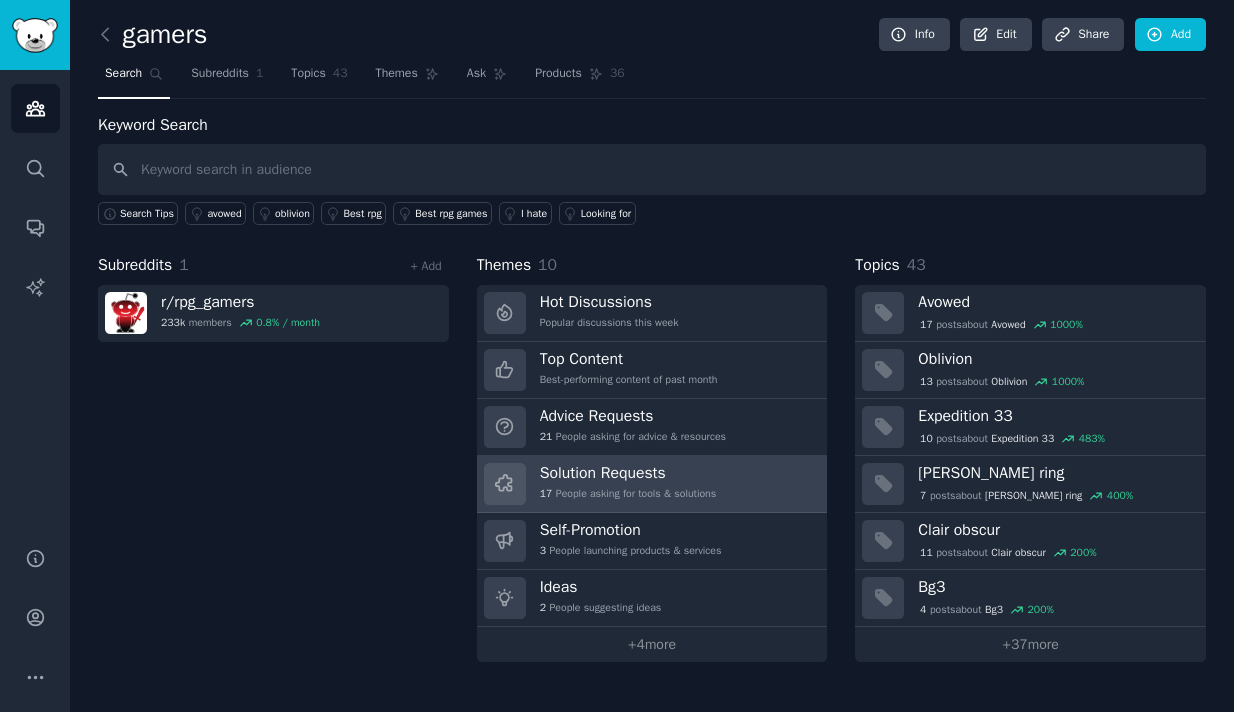 click on "Solution Requests" at bounding box center [628, 473] 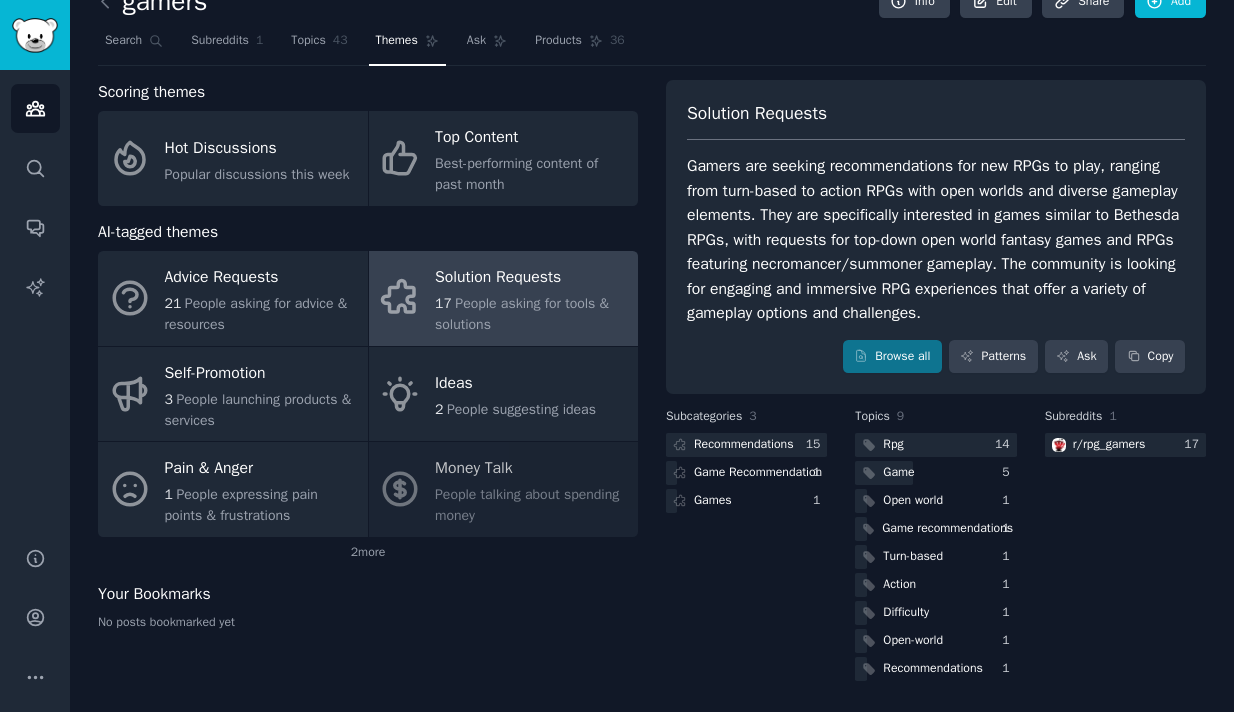 scroll, scrollTop: 8, scrollLeft: 0, axis: vertical 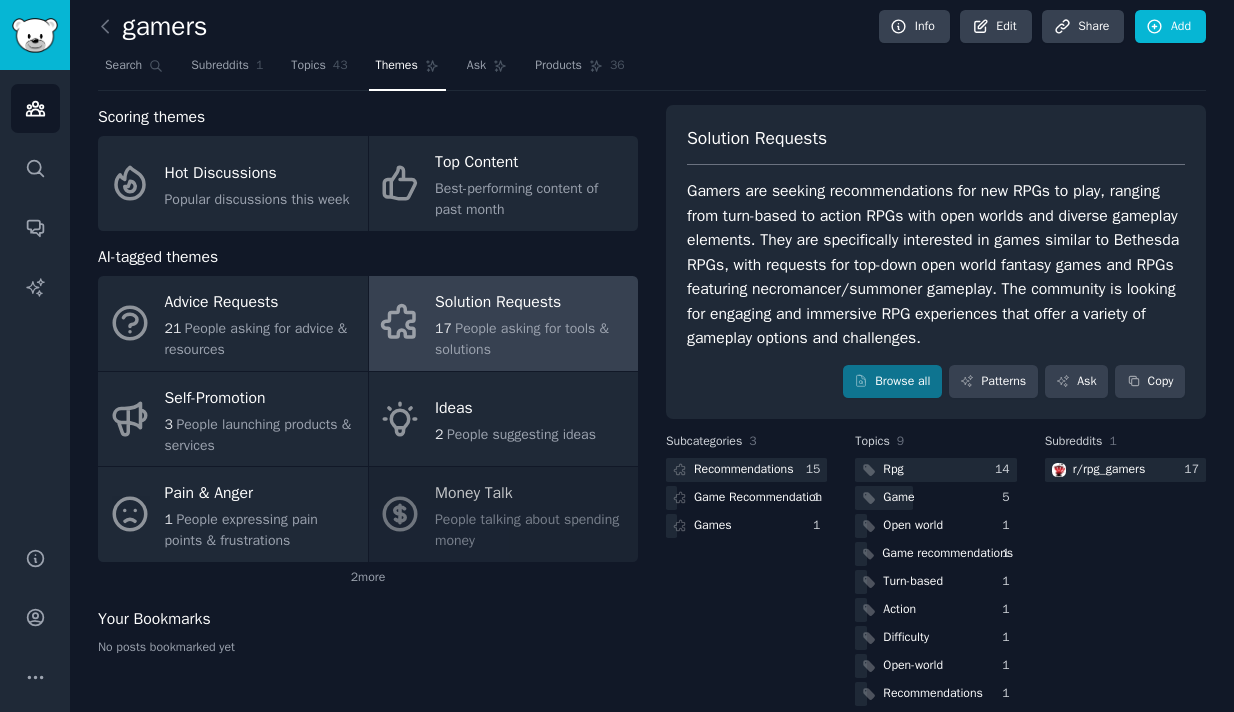 click on "People asking for tools & solutions" at bounding box center [522, 339] 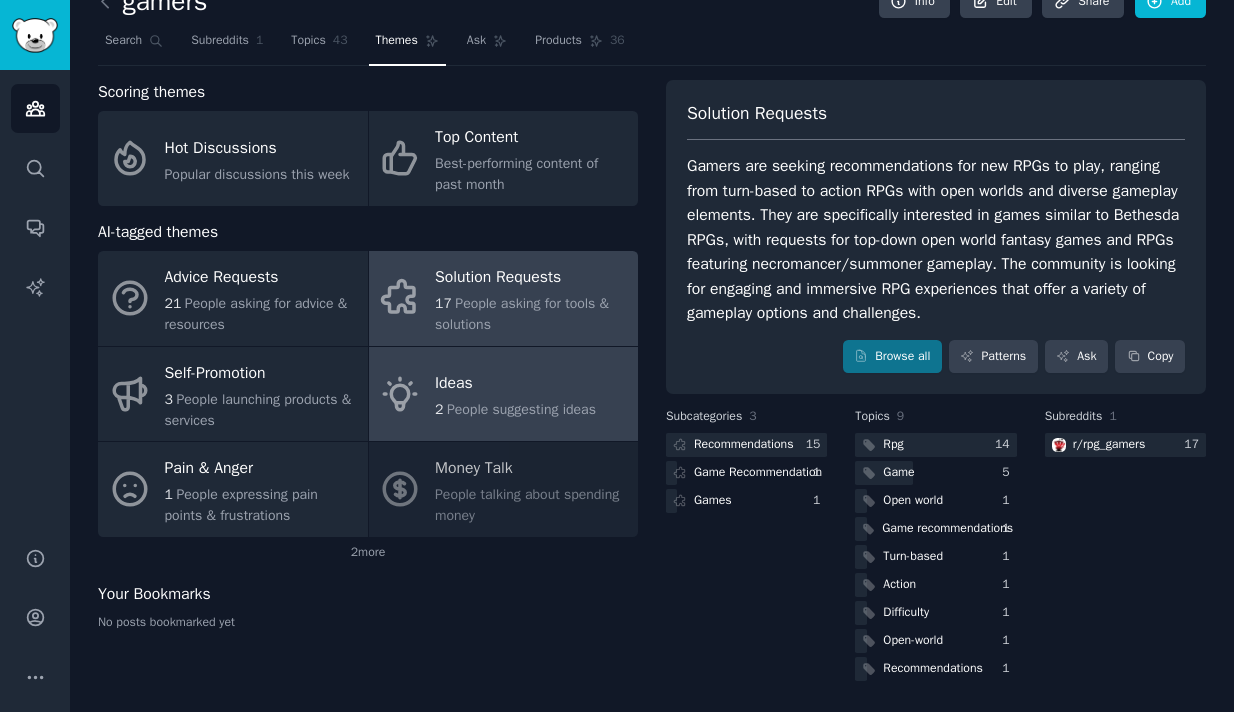 click on "Ideas" at bounding box center (515, 384) 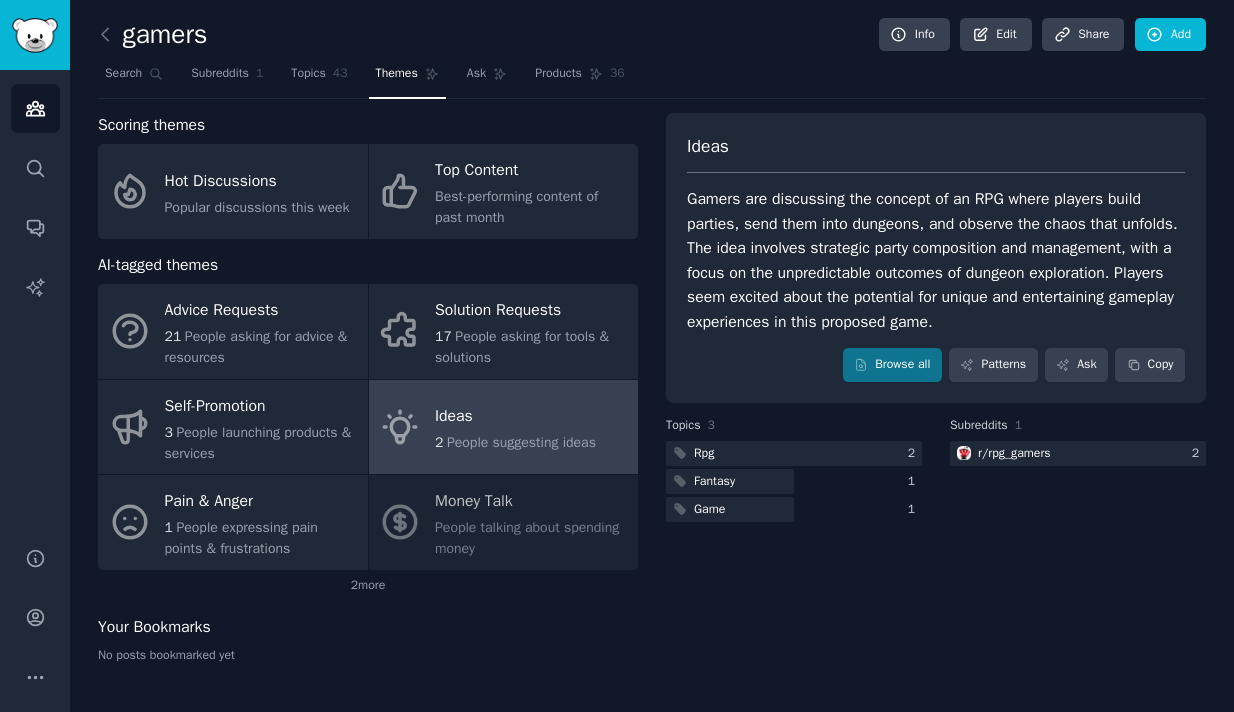 click on "Advice Requests 21 People asking for advice & resources Solution Requests 17 People asking for tools & solutions Self-Promotion 3 People launching products & services Ideas 2 People suggesting ideas Pain & Anger 1 People expressing pain points & frustrations Money Talk People talking about spending money" 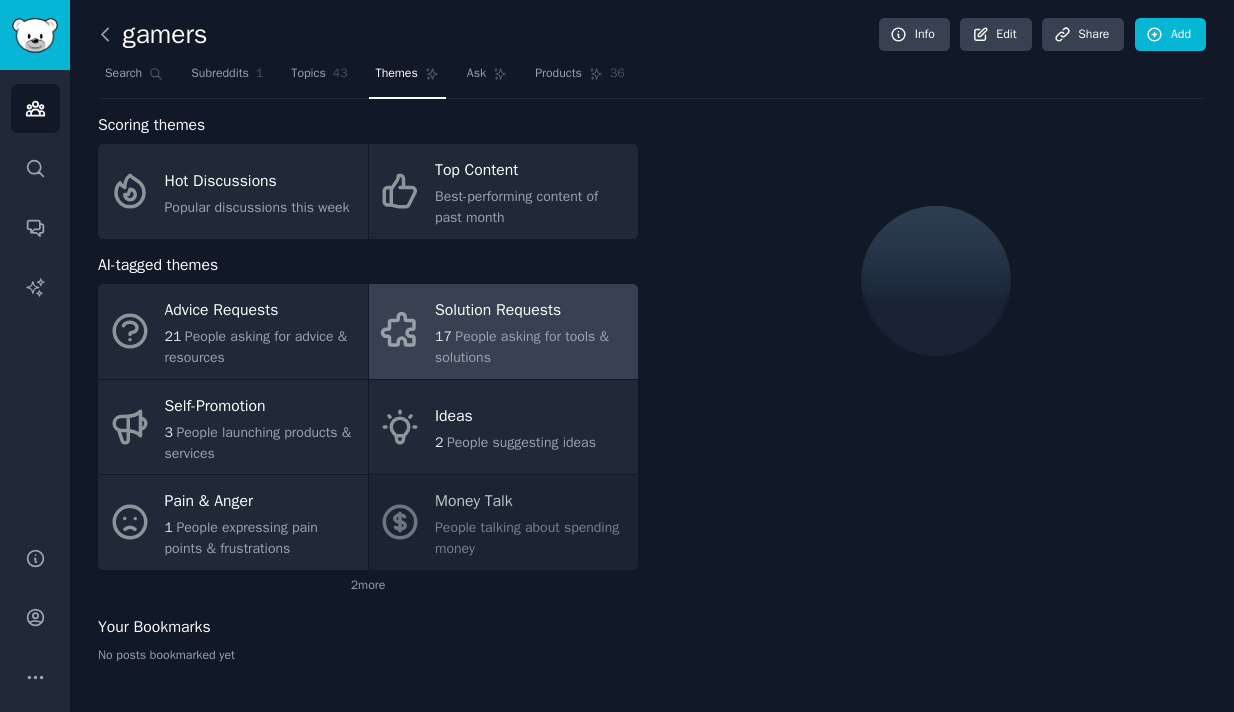 drag, startPoint x: 87, startPoint y: 28, endPoint x: 113, endPoint y: 33, distance: 26.476404 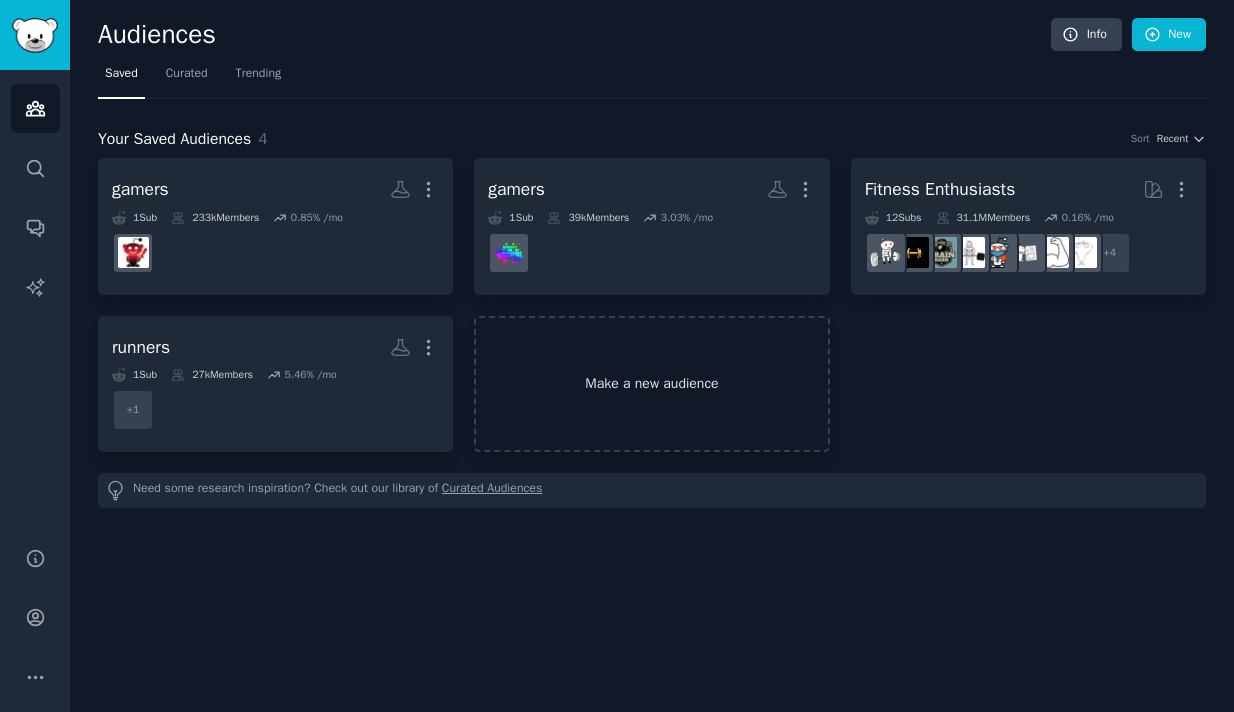 click on "Make a new audience" at bounding box center [651, 384] 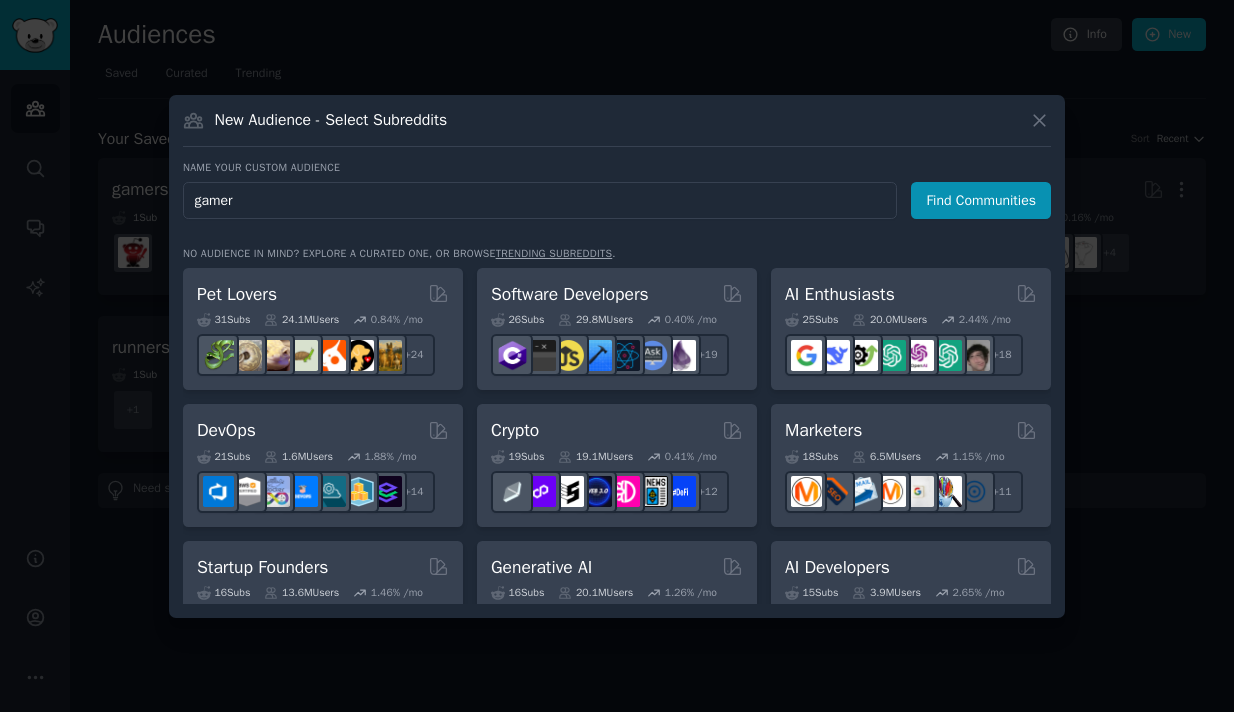 type on "gamers" 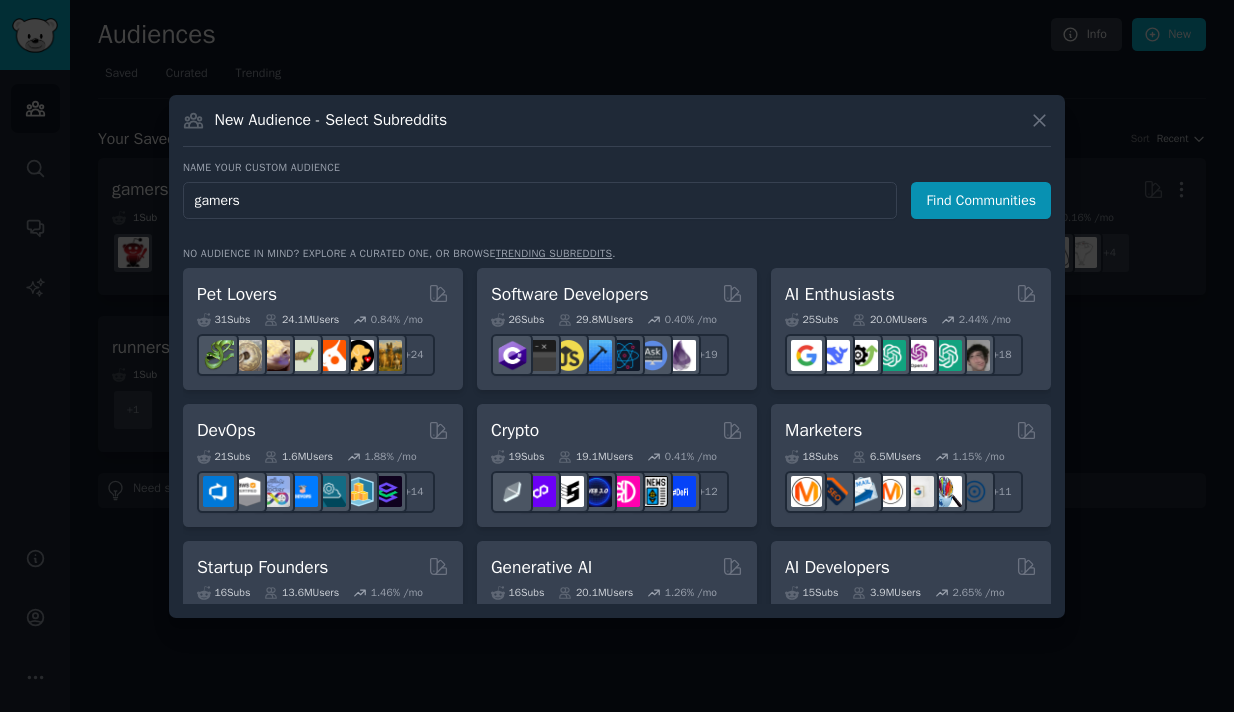 click on "gamers" at bounding box center (540, 200) 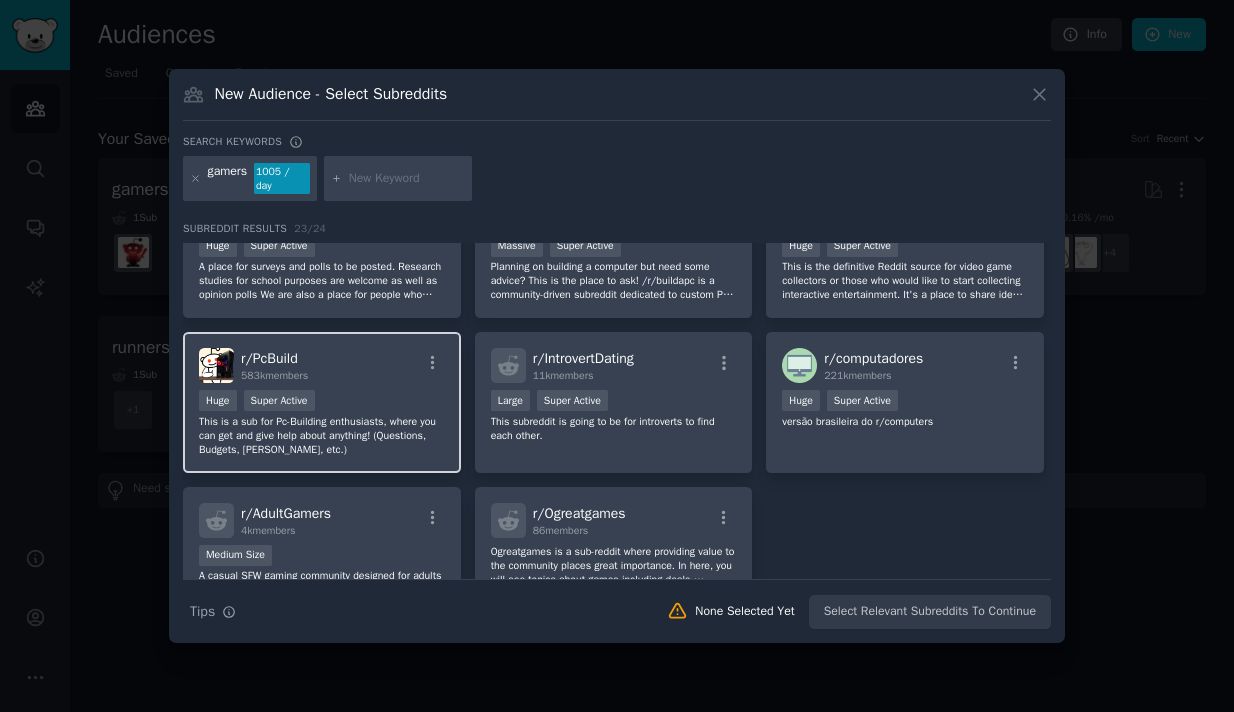 scroll, scrollTop: 883, scrollLeft: 0, axis: vertical 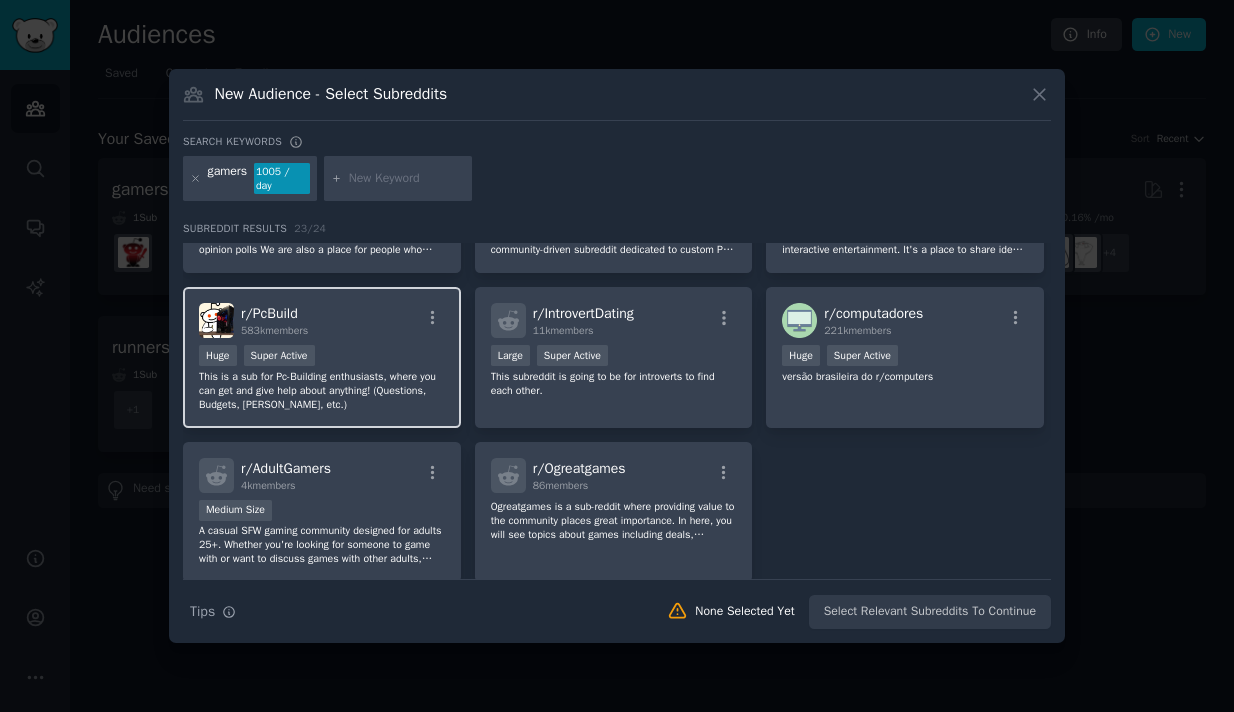 click on "r/ PcBuild 583k  members" at bounding box center (322, 320) 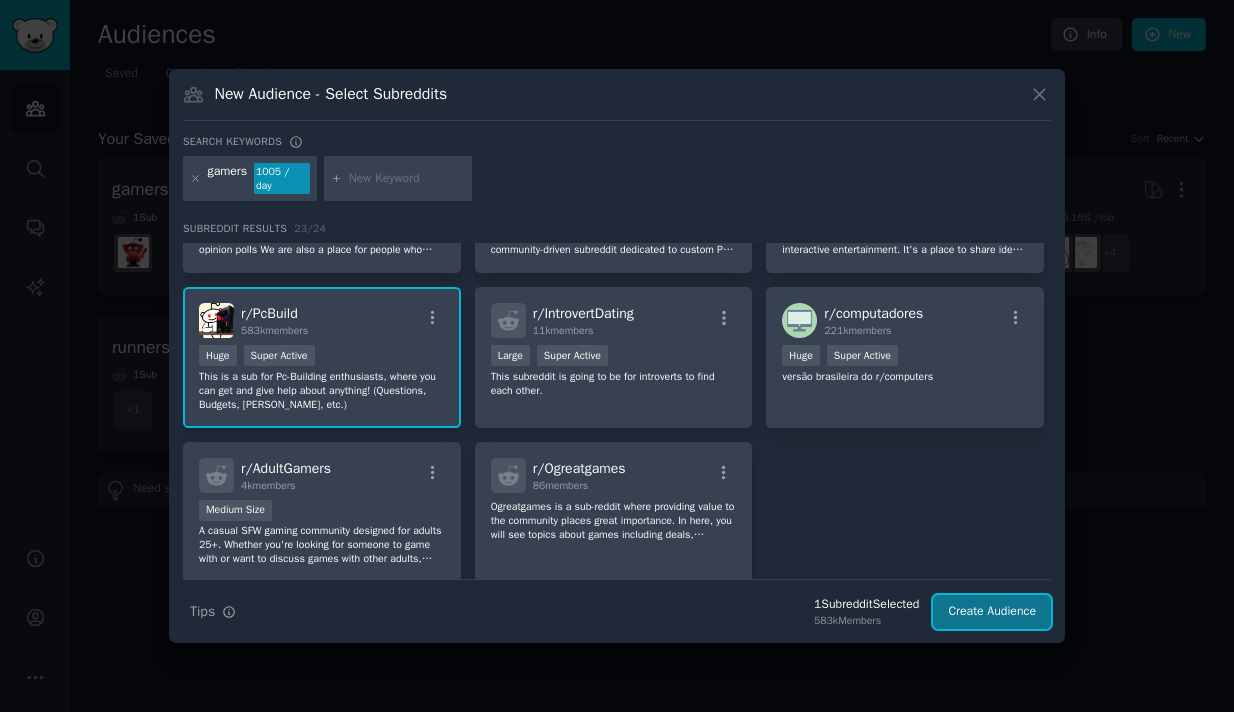 click on "Create Audience" at bounding box center (992, 612) 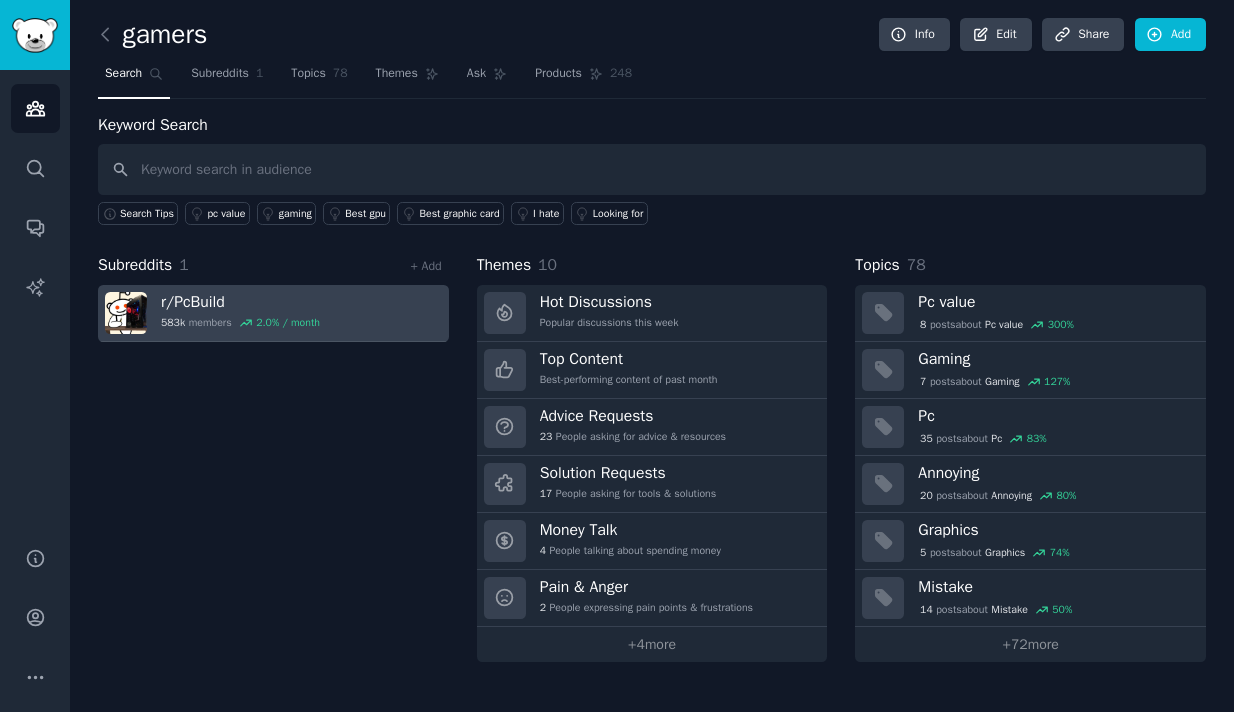 click on "r/ PcBuild" at bounding box center (240, 302) 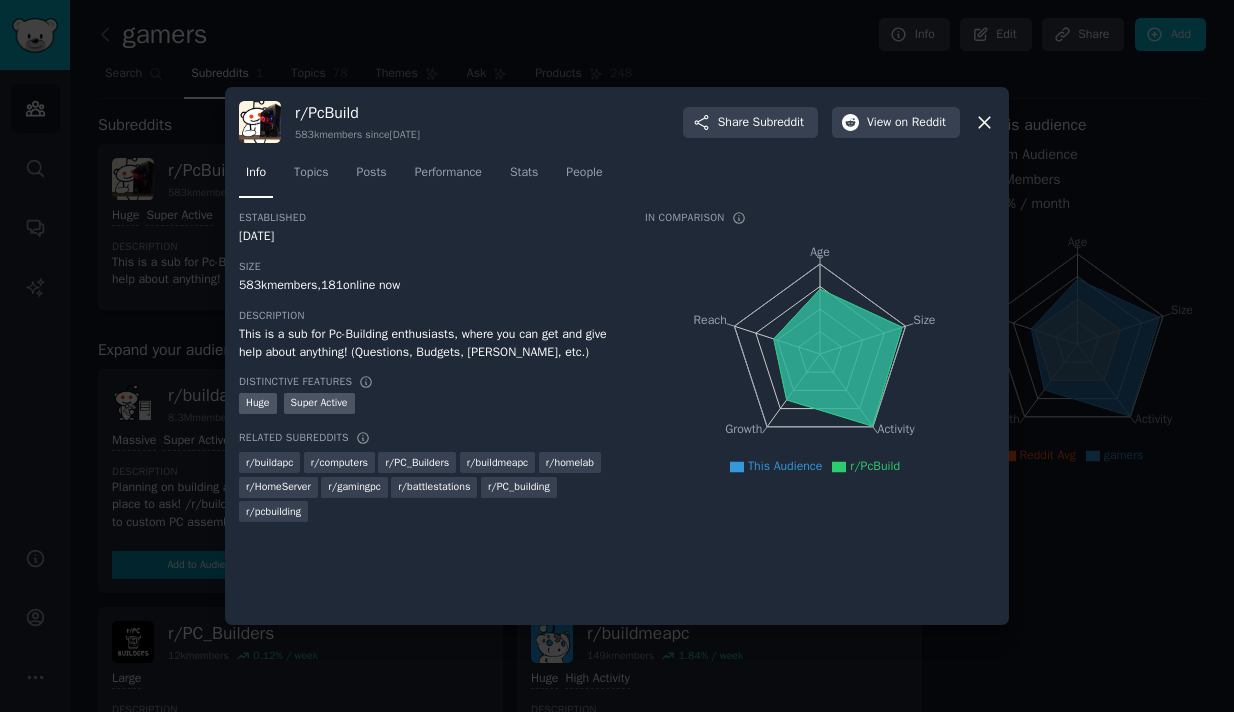click 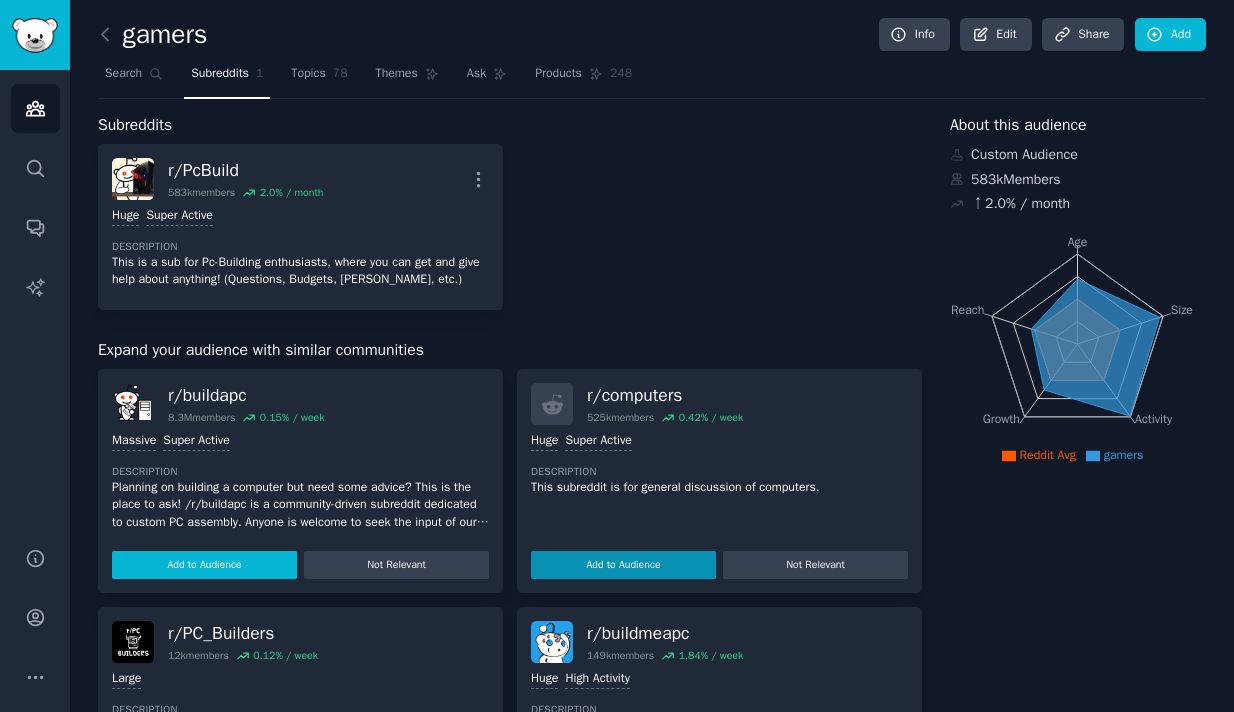 click on "Add to Audience" at bounding box center (204, 565) 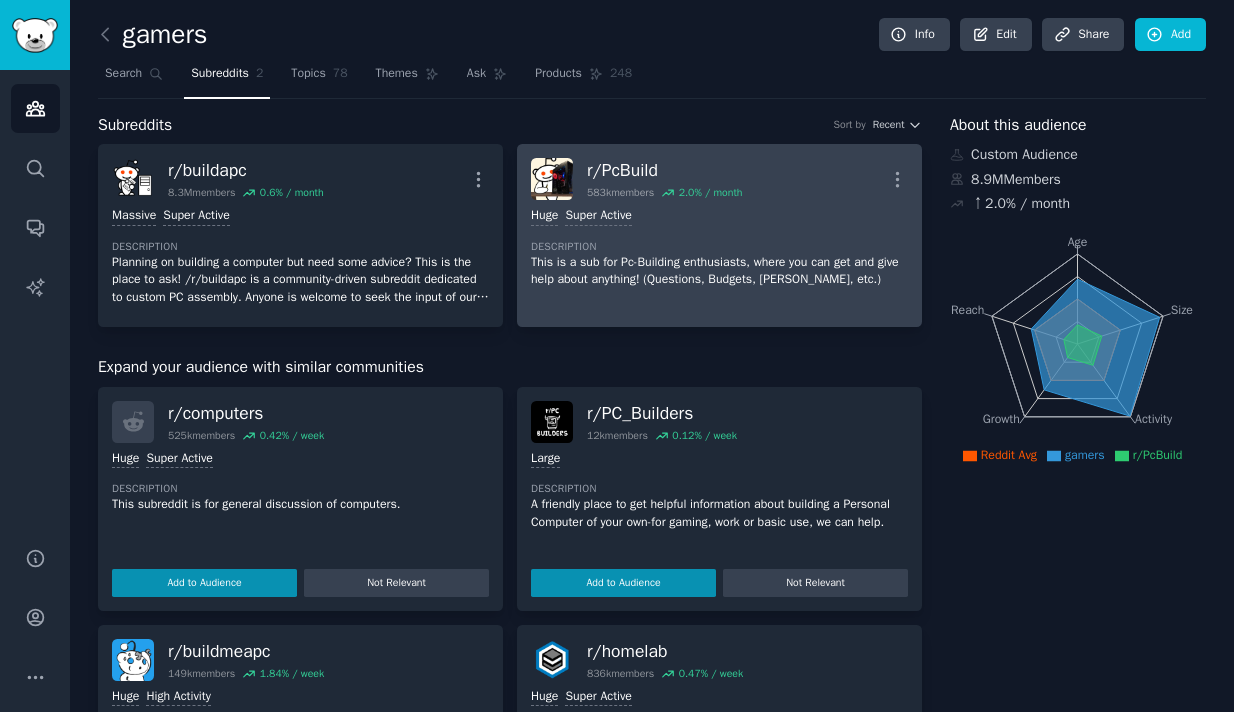 click on "r/ PcBuild 583k  members 2.0 % / month More" at bounding box center [719, 179] 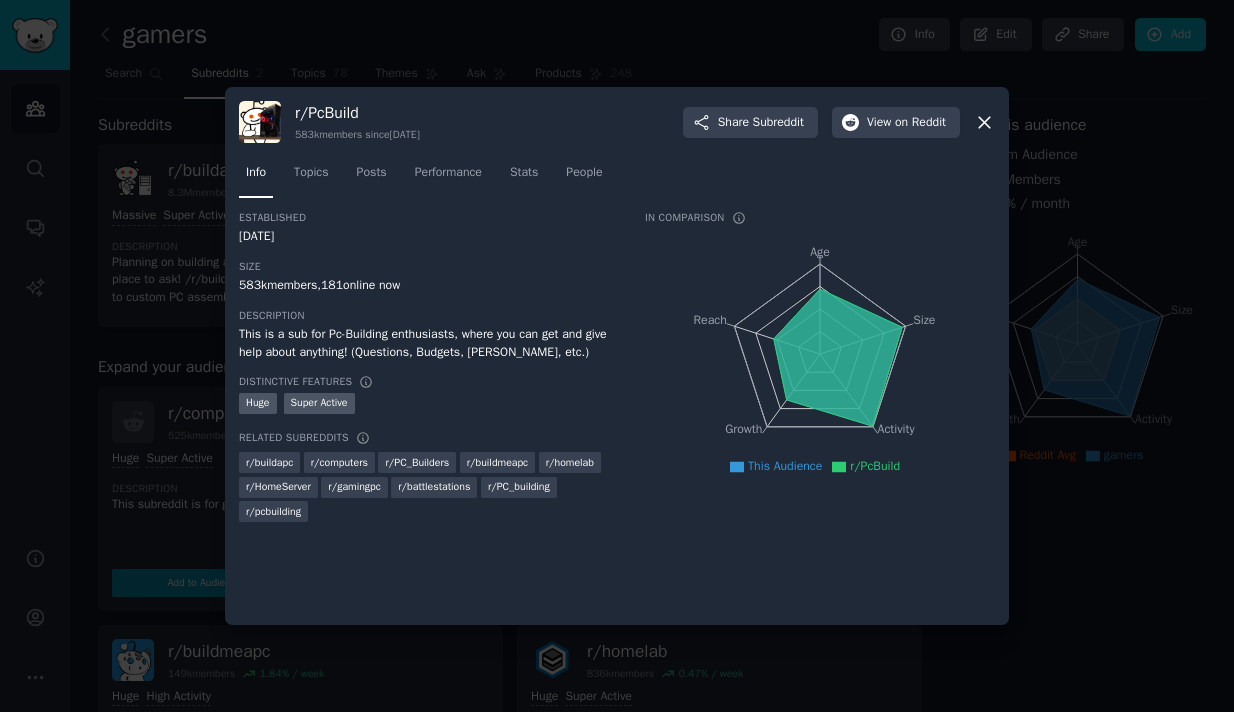 click at bounding box center [617, 356] 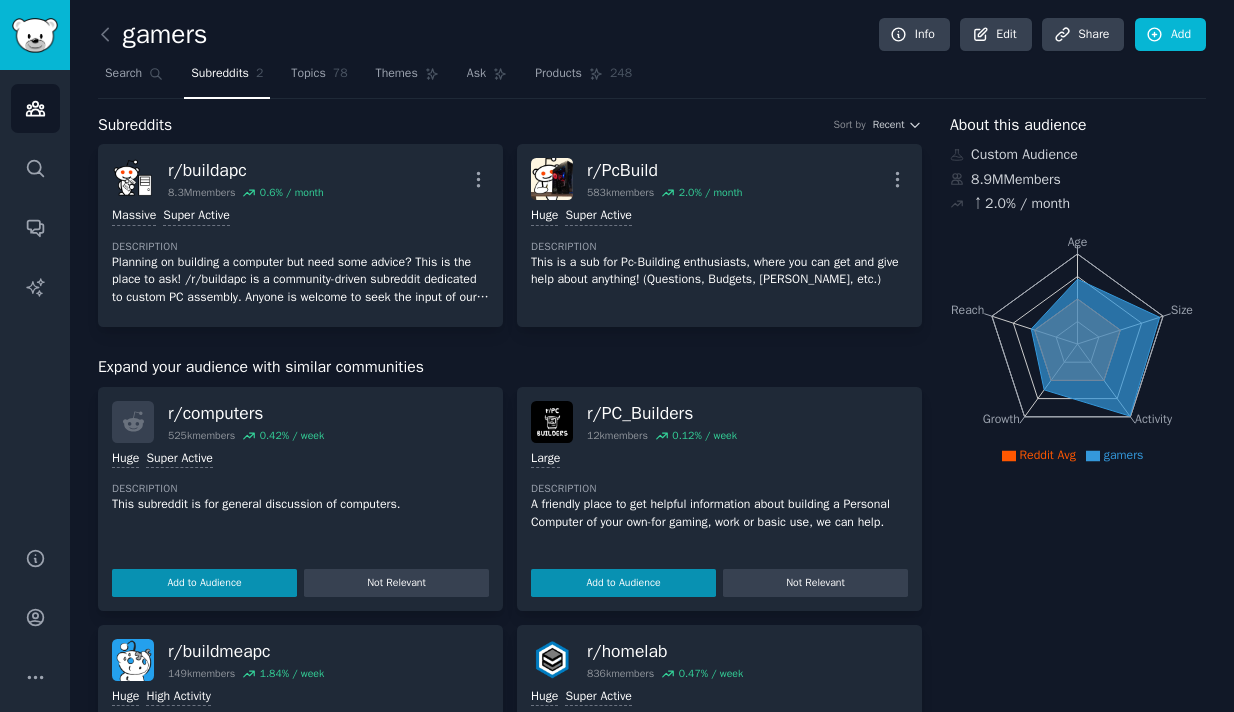click on "gamers Info Edit Share Add Search Subreddits 2 Topics 78 Themes Ask Products 248 Subreddits Sort by Recent r/ buildapc 8.3M  members 0.6 % / month More Massive Super Active Description Planning on building a computer but need some advice? This is the place to ask!
/r/buildapc is a community-driven subreddit dedicated to custom PC assembly. Anyone is welcome to seek the input of our helpful community as they piece together their desktop. r/ PcBuild 583k  members 2.0 % / month More Huge Super Active Description This is a sub for Pc-Building enthusiasts, where you can get and give help about anything! (Questions, Budgets, [PERSON_NAME], etc.) Expand your audience with similar communities r/ computers 525k  members 0.42 % / week Huge Super Active Description This subreddit is for general discussion of computers. Add to Audience Not Relevant r/ PC_Builders 12k  members 0.12 % / week Large Description Add to Audience Not Relevant r/ buildmeapc 149k  members 1.84 % / week Huge High Activity Description Add to Audience r/" 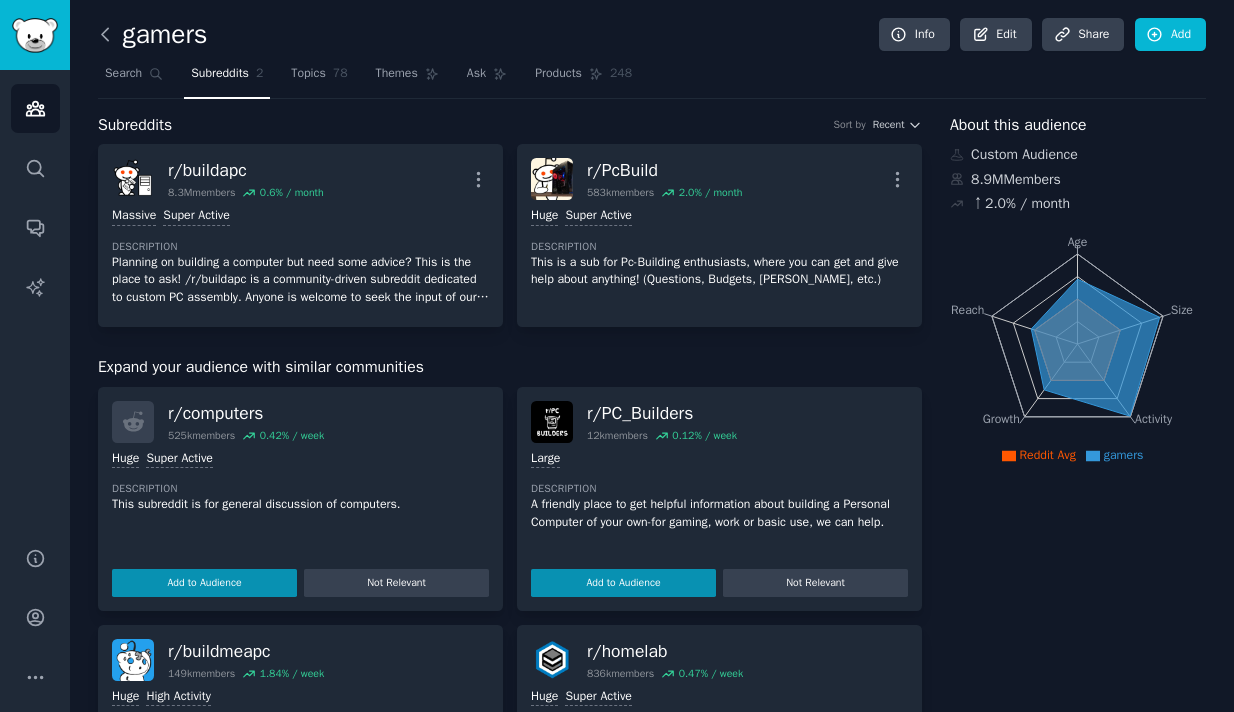 click 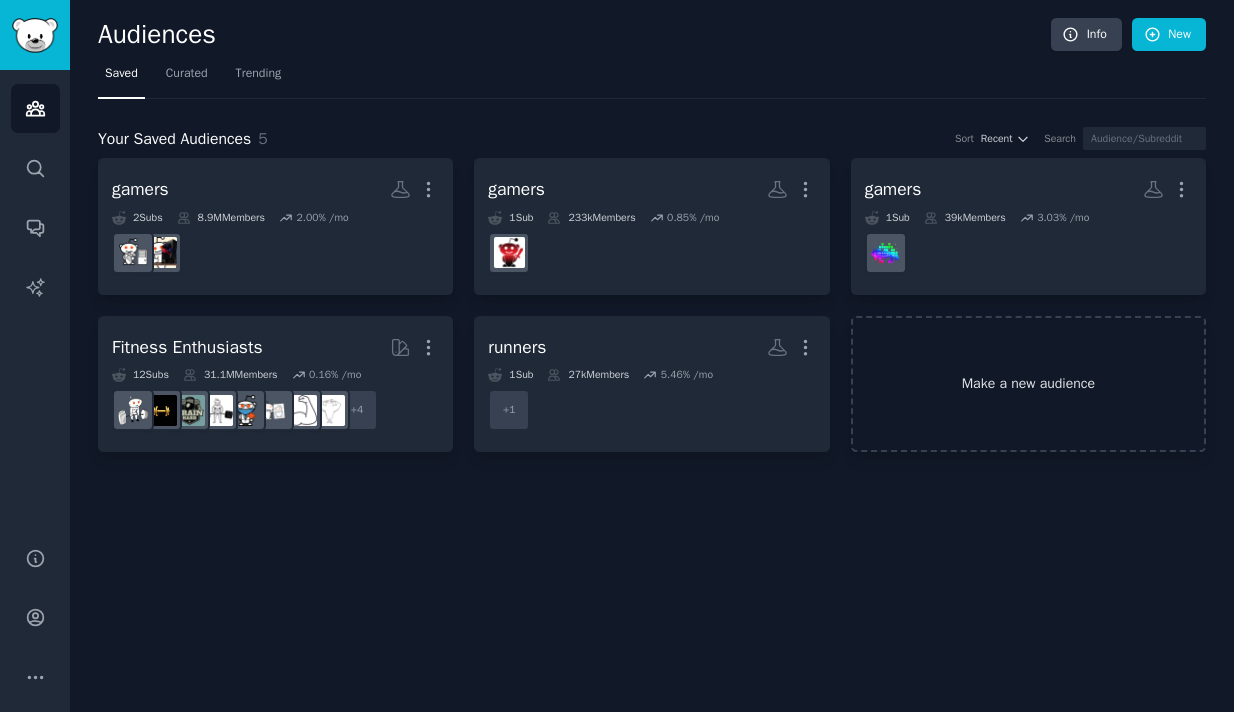 click on "Make a new audience" at bounding box center [1028, 384] 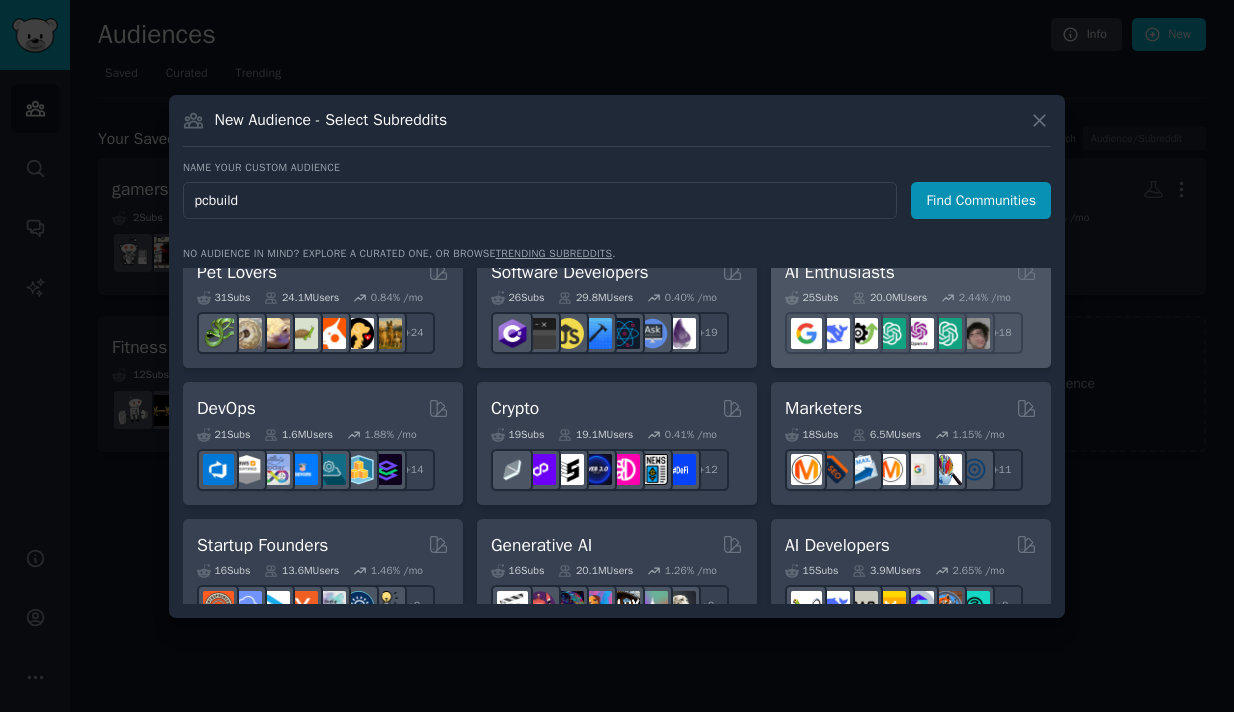 scroll, scrollTop: 9, scrollLeft: 0, axis: vertical 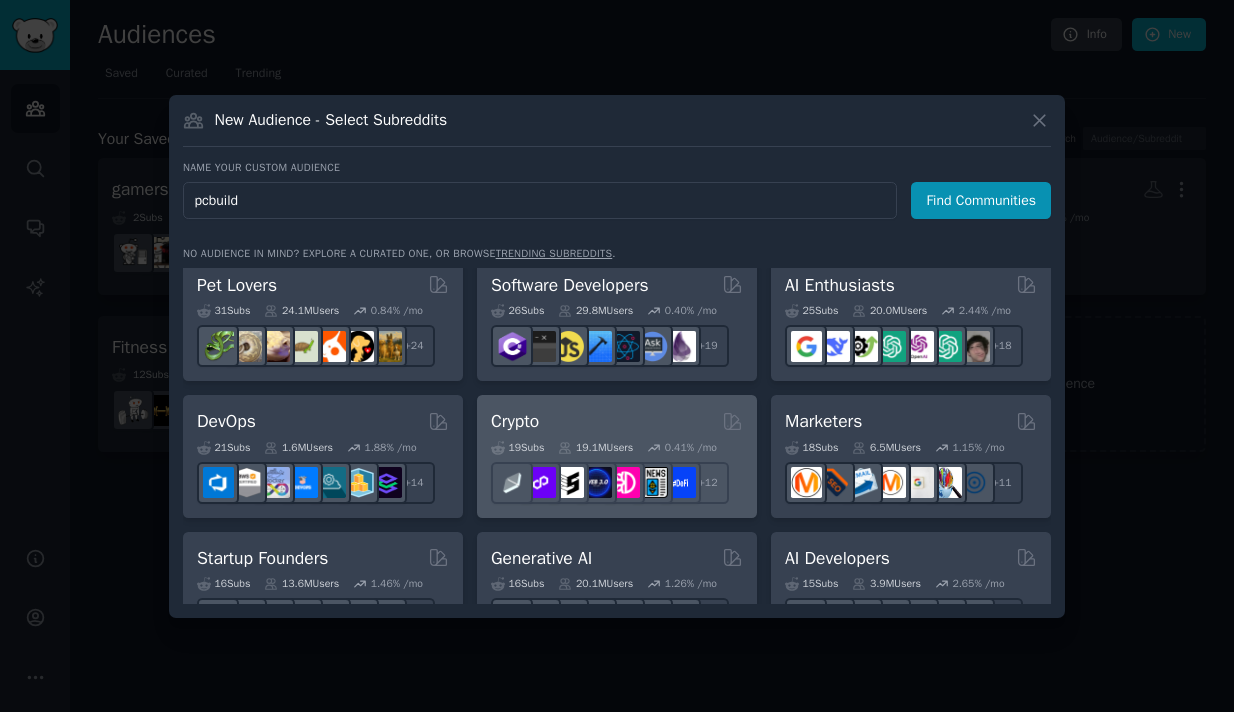 type on "pcbuild" 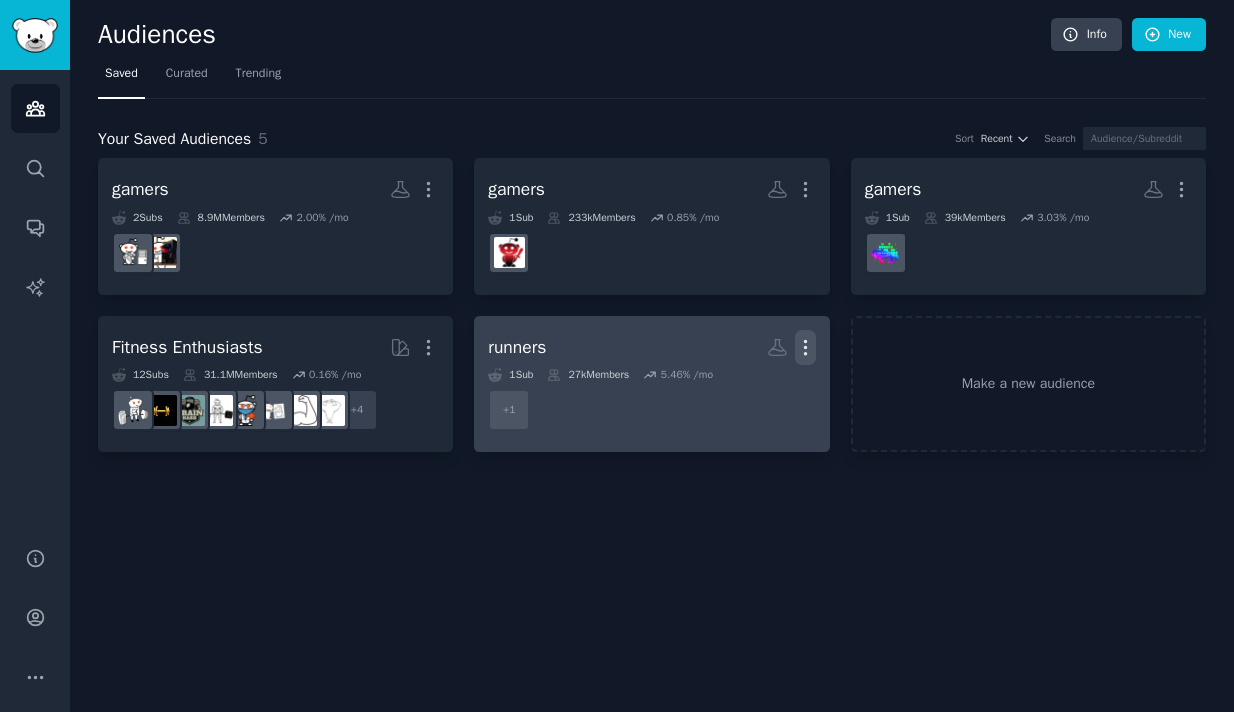 click 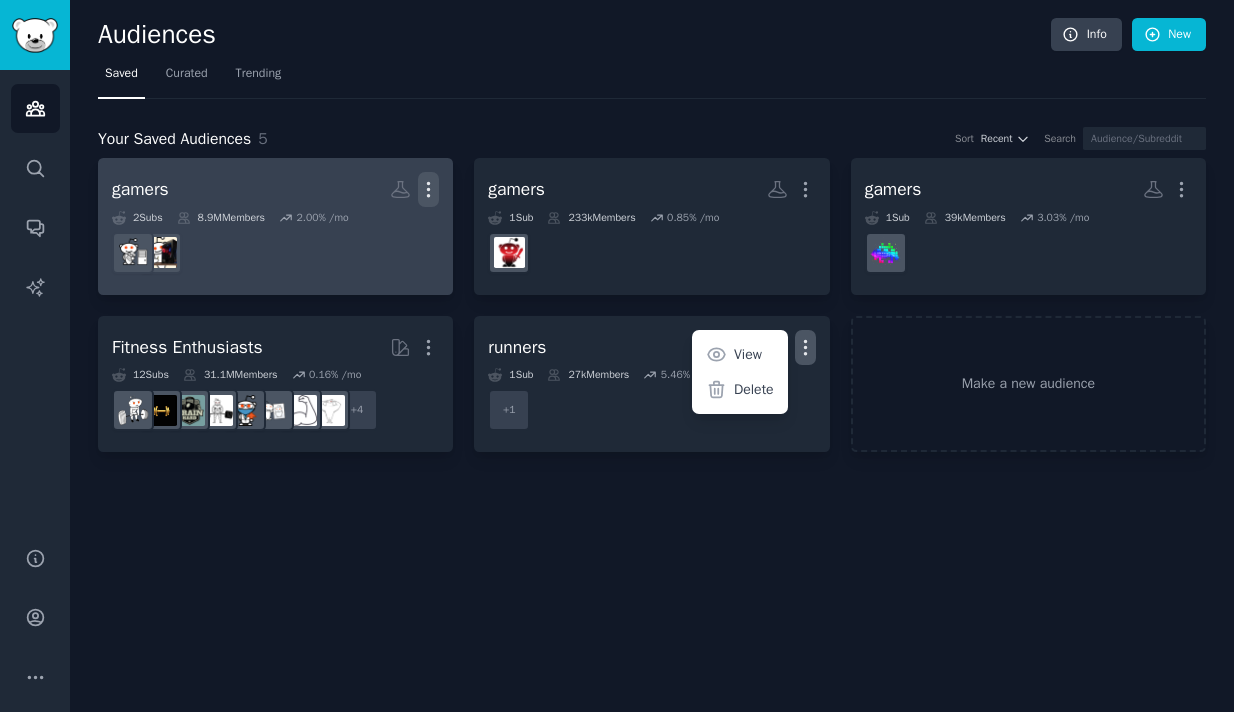 click 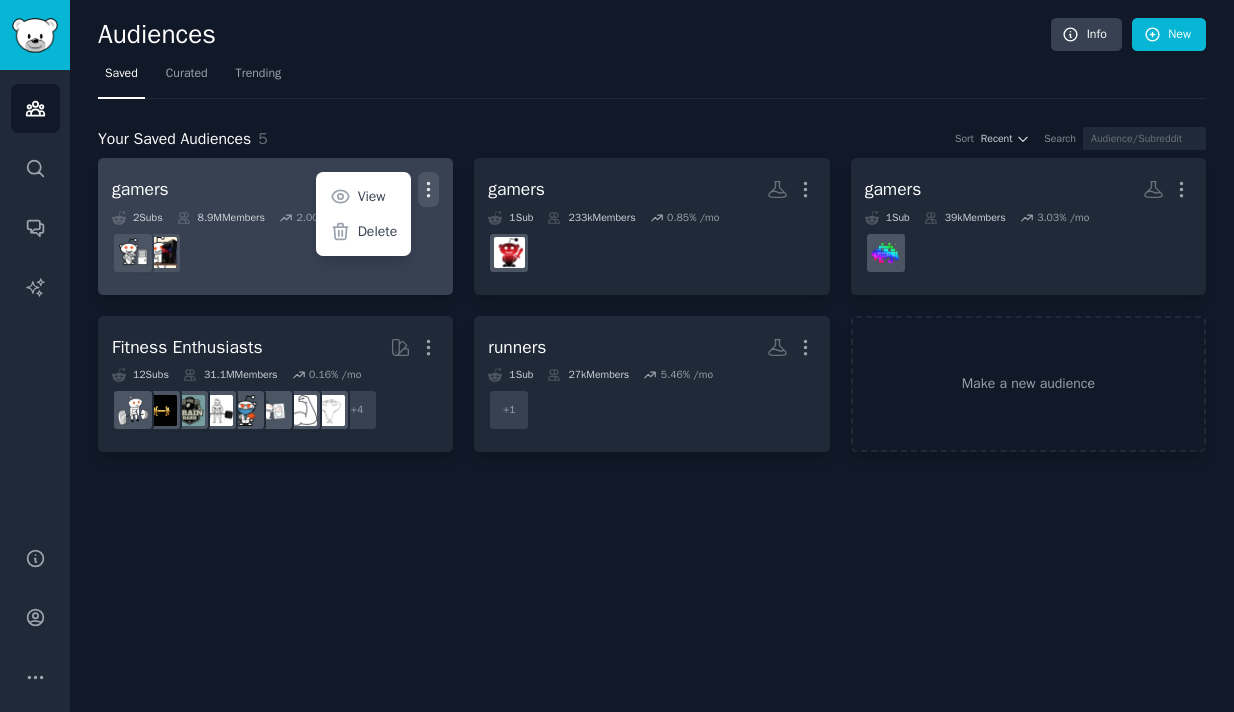 click on "gamers" at bounding box center (140, 189) 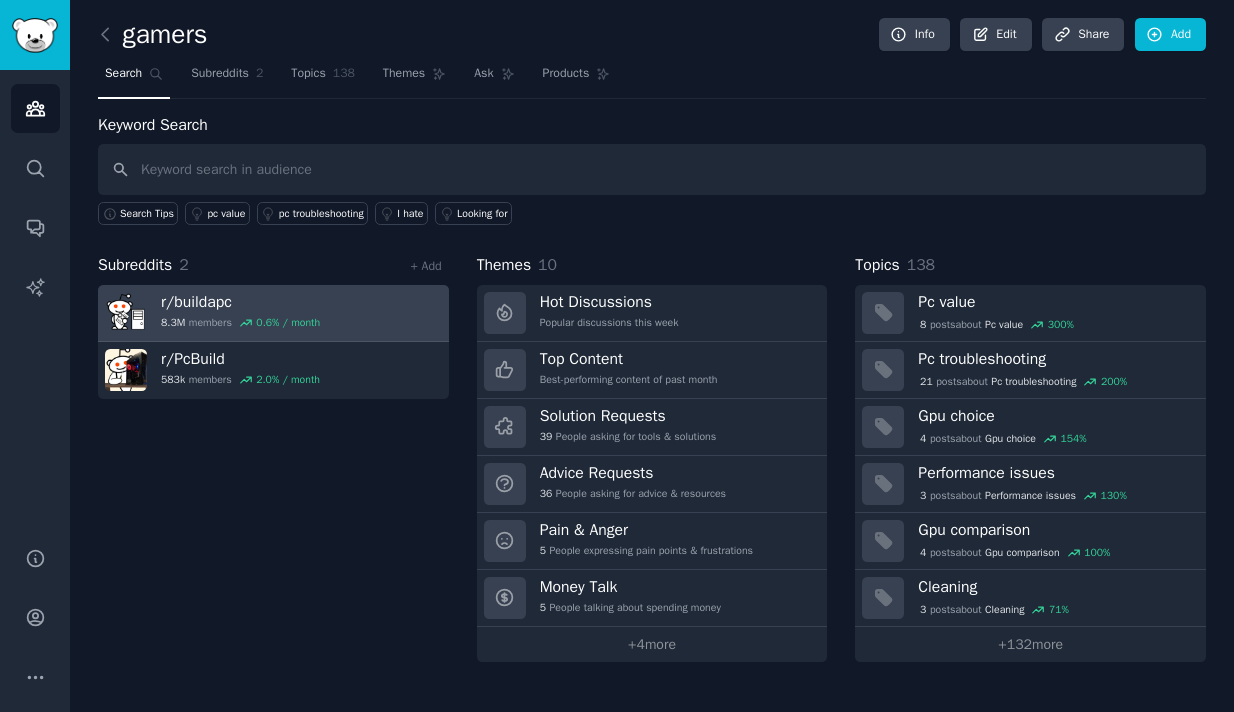 click on "r/ buildapc 8.3M  members 0.6 % / month" at bounding box center (273, 313) 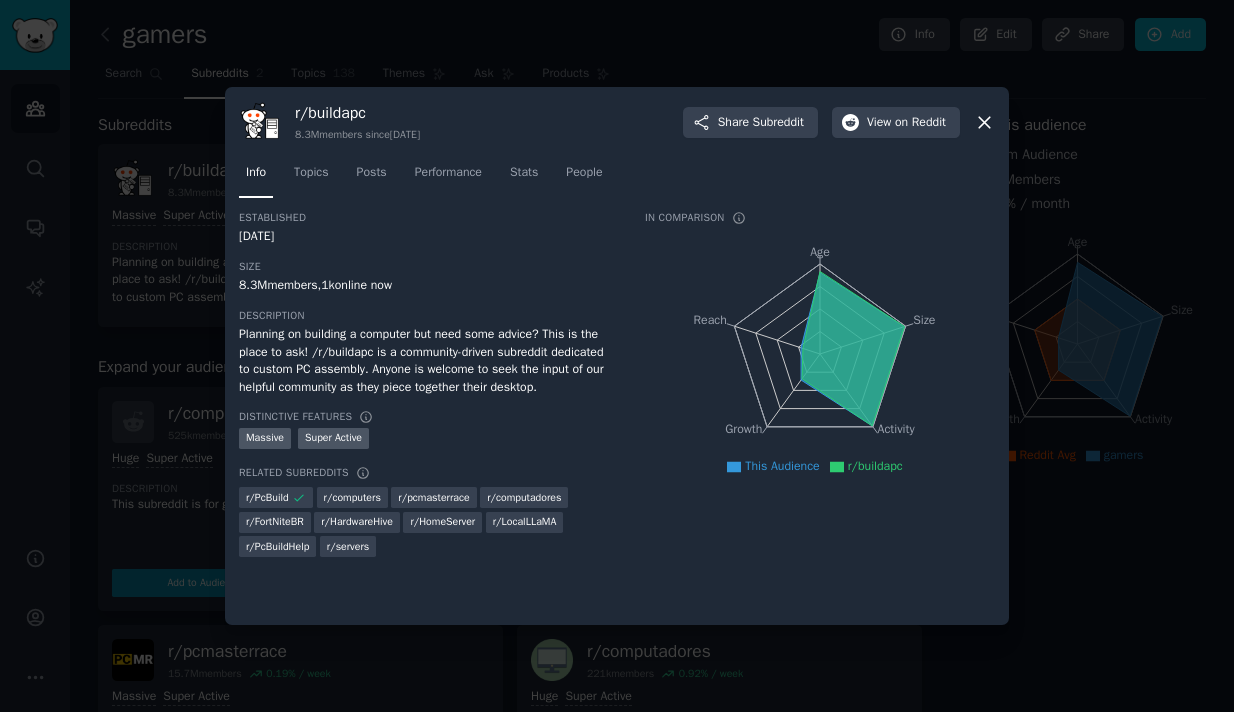 click at bounding box center (617, 356) 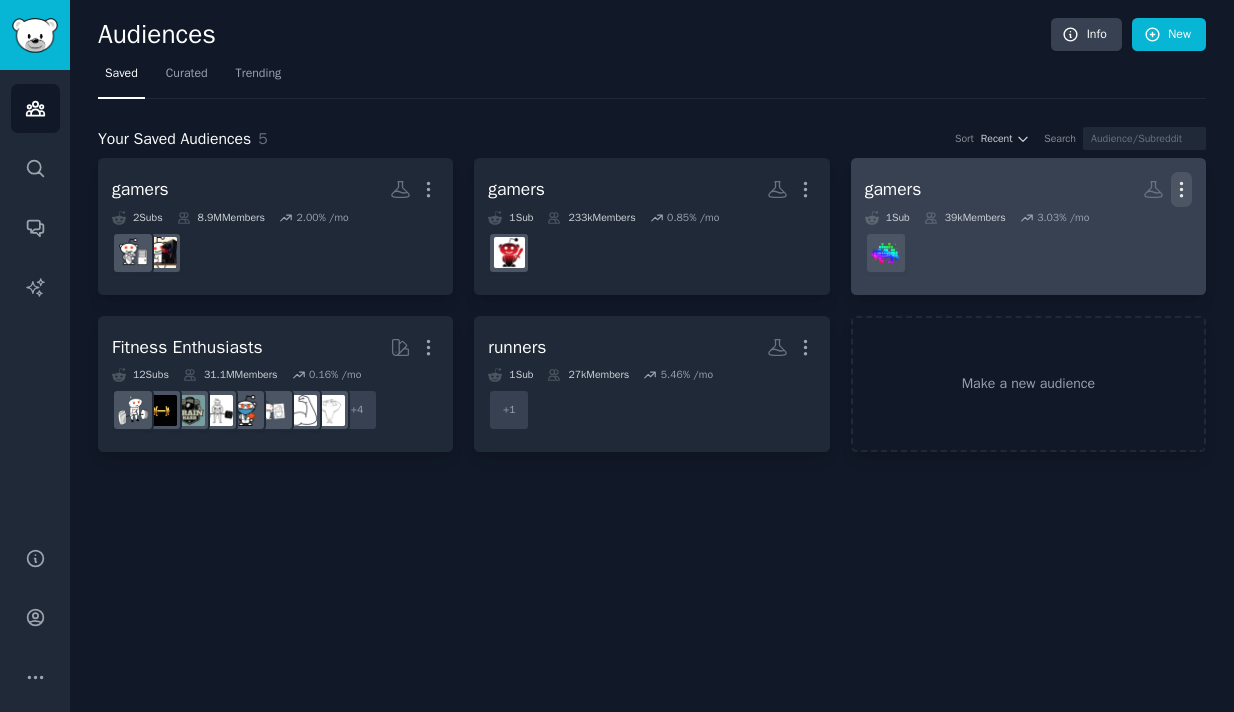 click 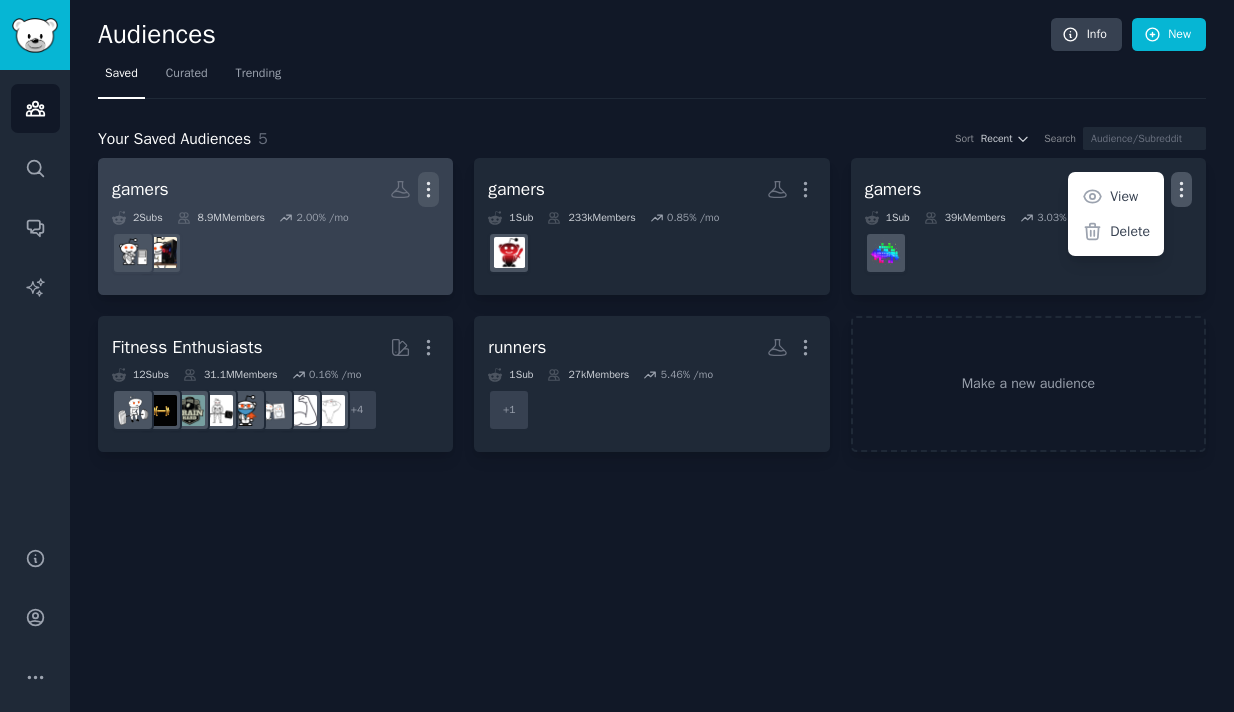 click 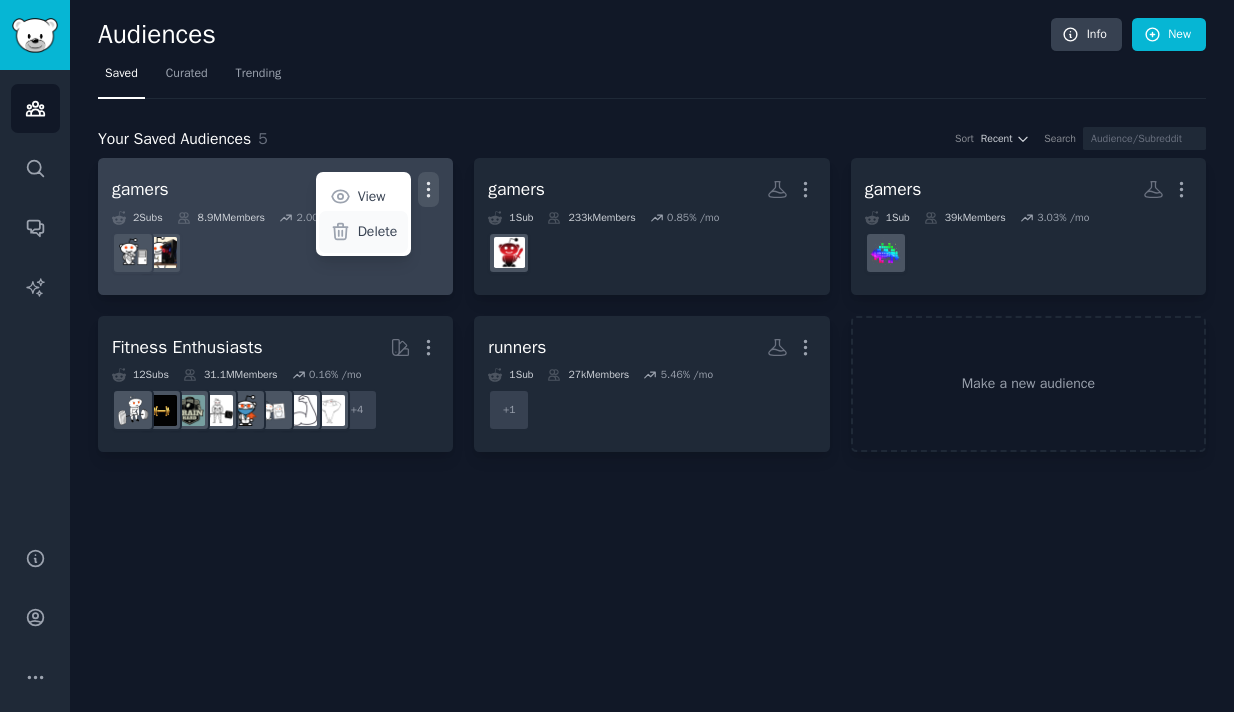 click on "Delete" at bounding box center (378, 231) 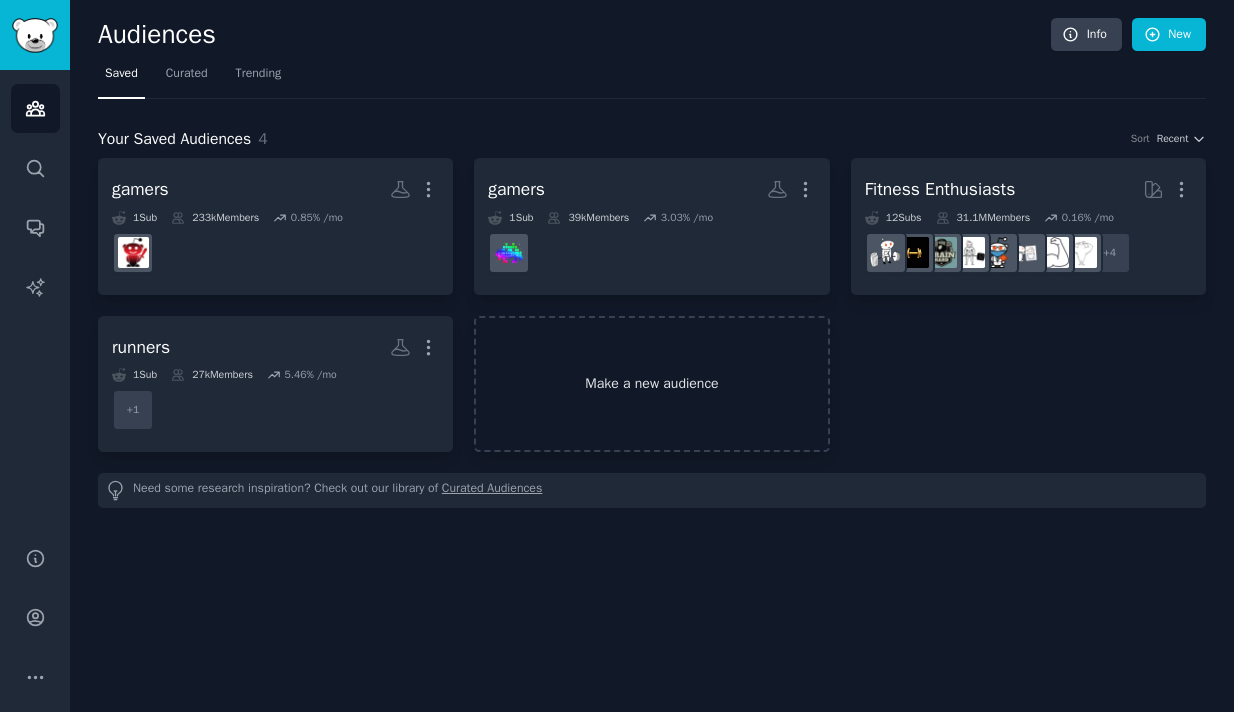 click on "Make a new audience" at bounding box center [651, 384] 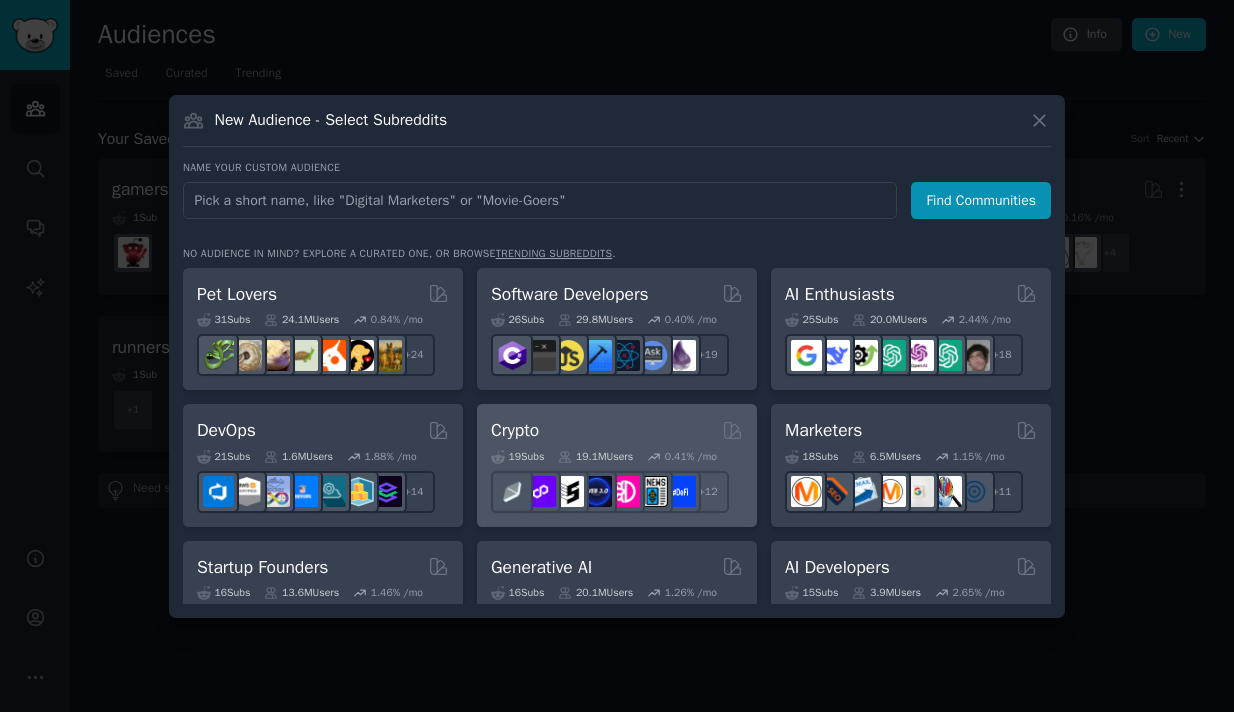 click on "Crypto" at bounding box center [617, 430] 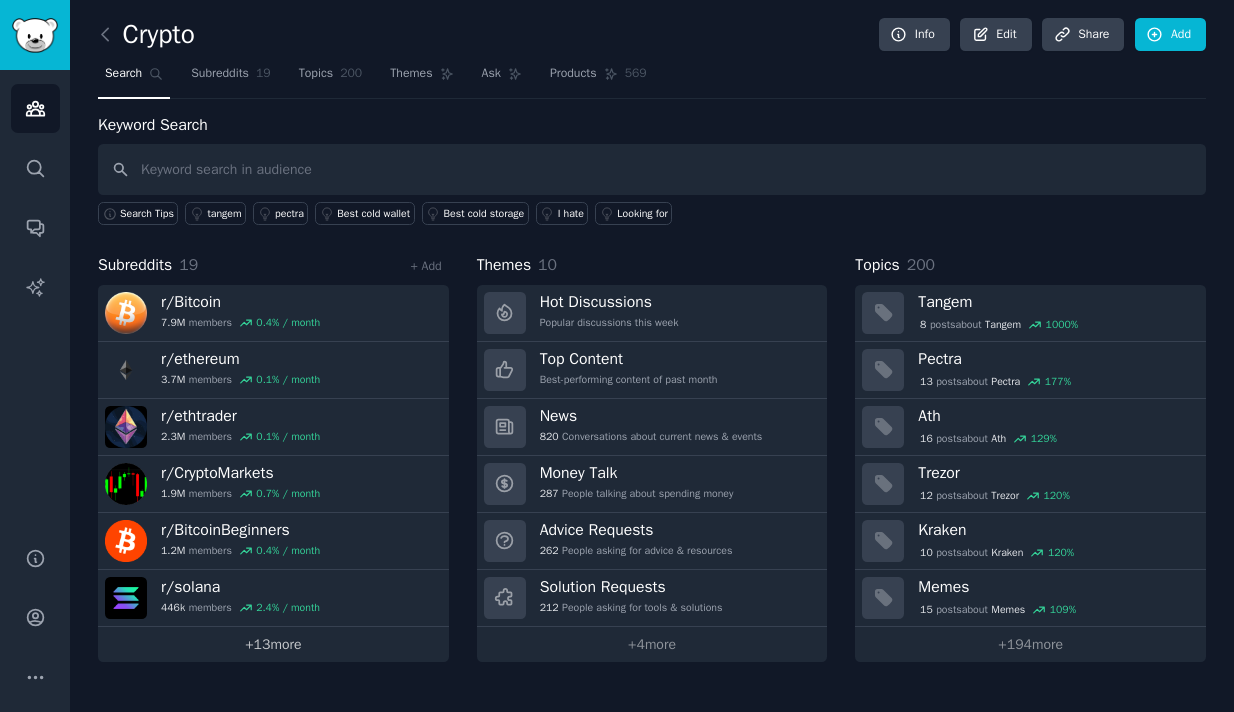 click on "+  13  more" at bounding box center (273, 644) 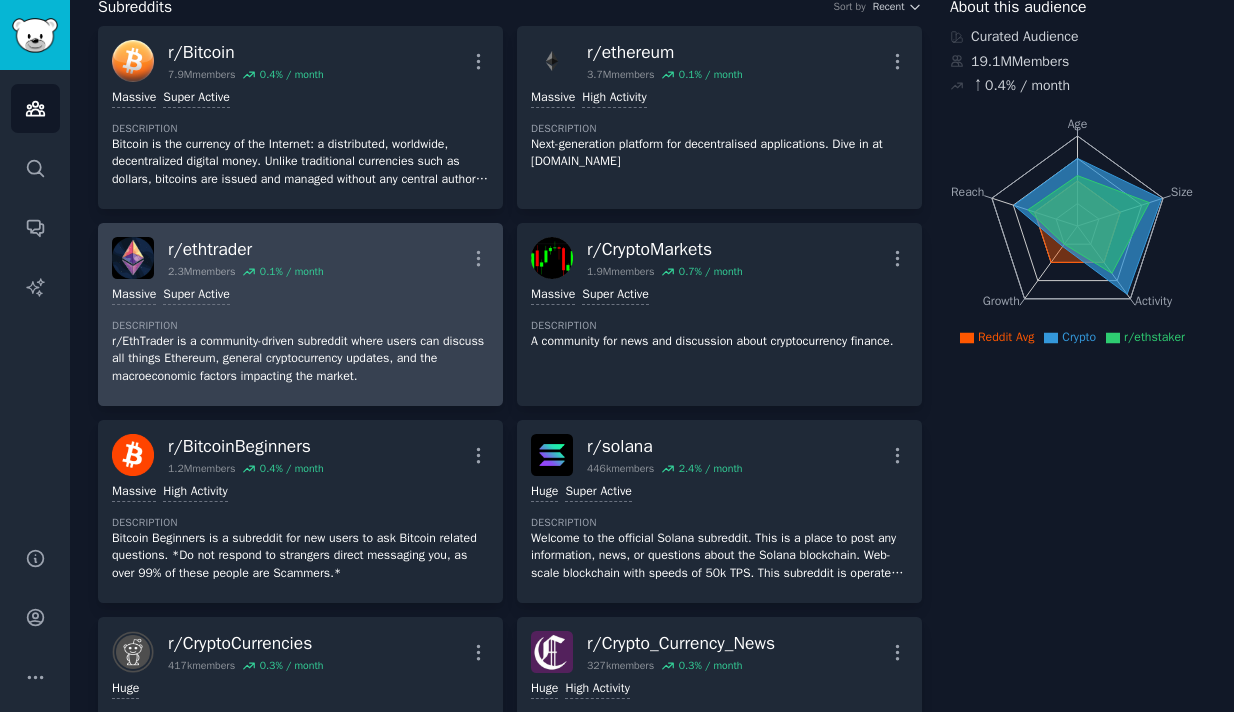 scroll, scrollTop: 0, scrollLeft: 0, axis: both 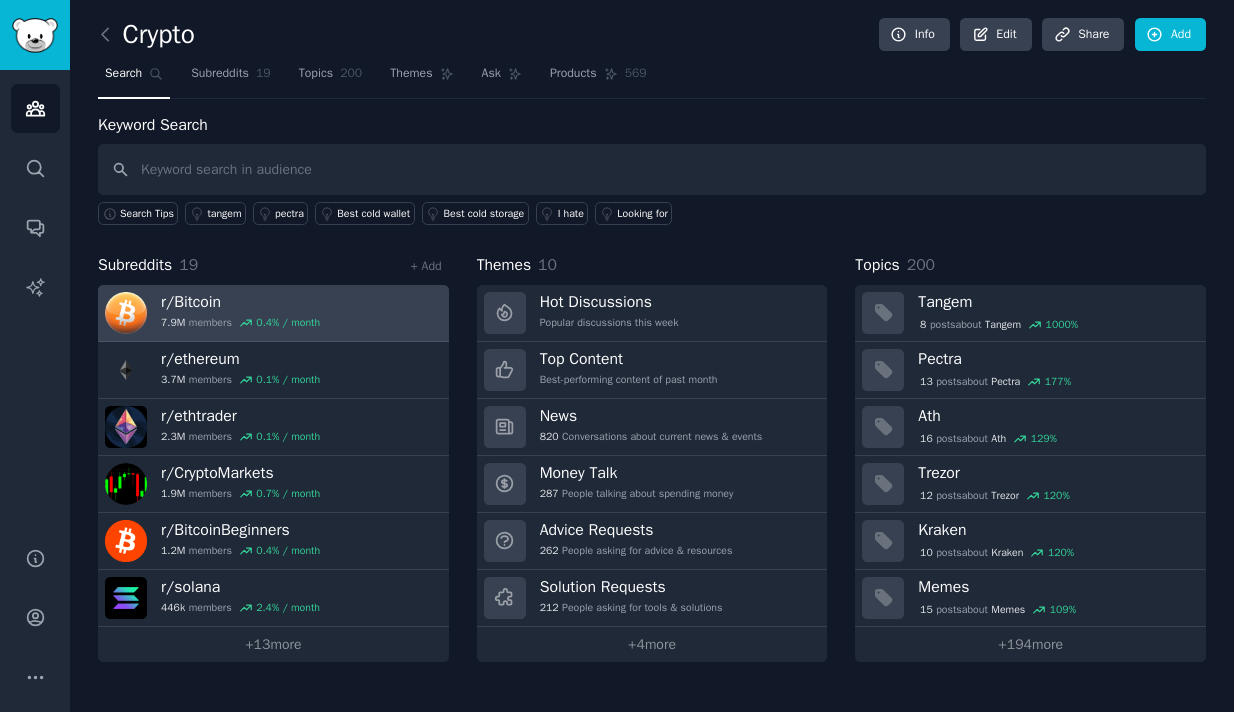 click on "r/ Bitcoin 7.9M  members 0.4 % / month" at bounding box center [273, 313] 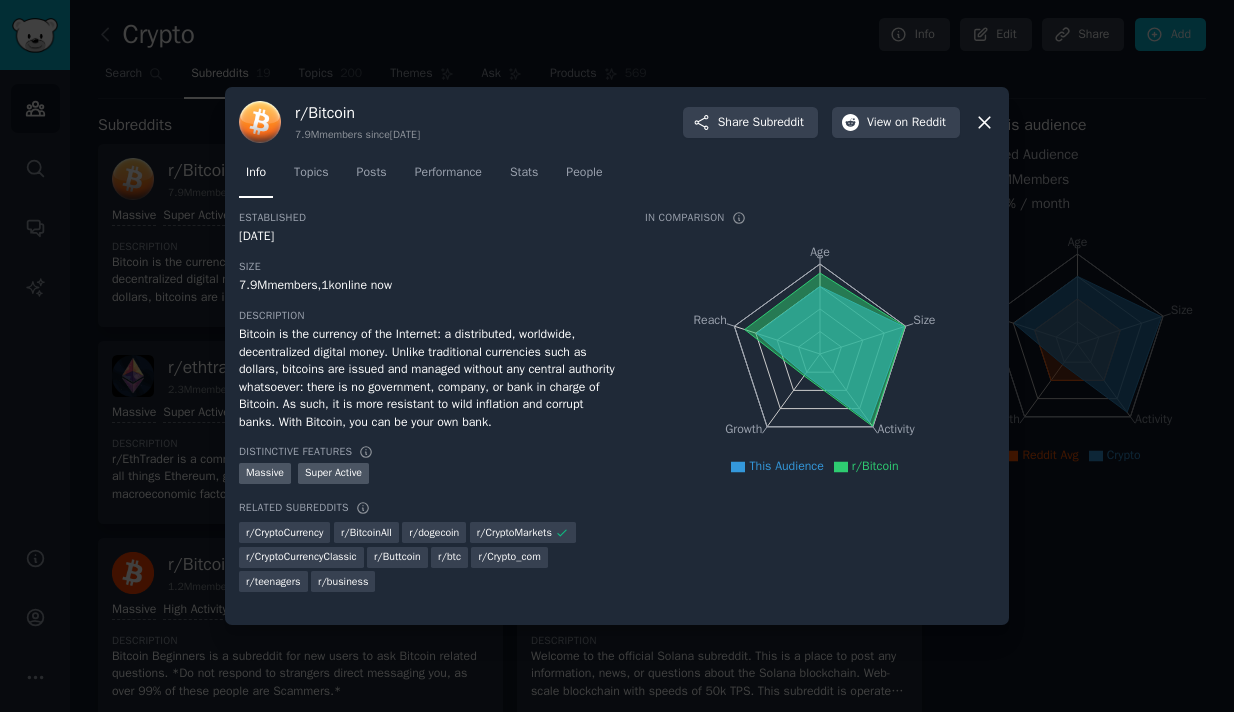 click 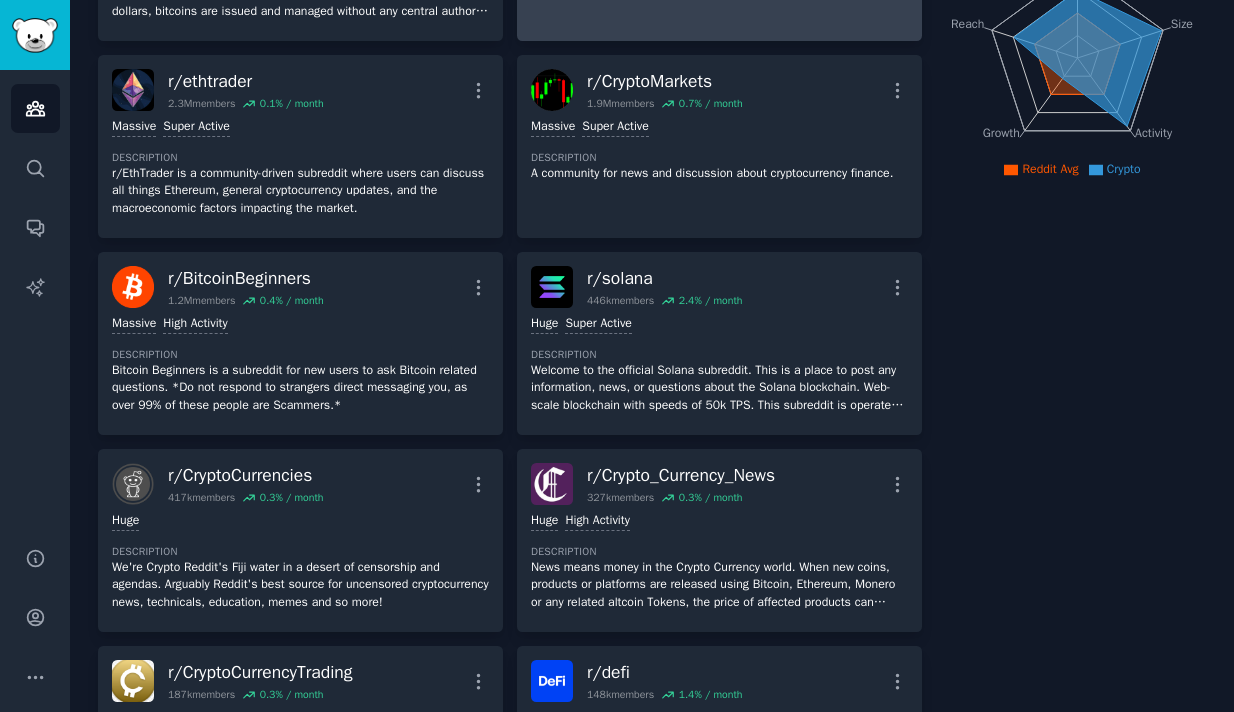 scroll, scrollTop: 629, scrollLeft: 0, axis: vertical 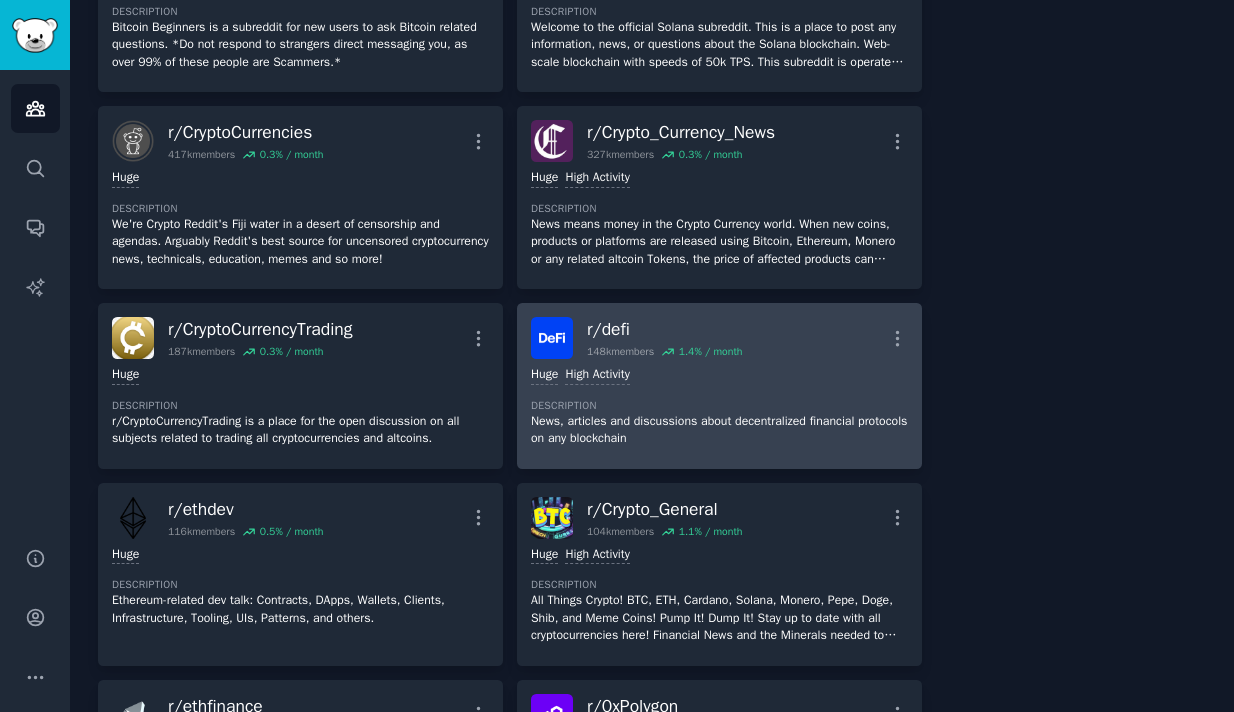 click on "1.4 % / month" at bounding box center (711, 352) 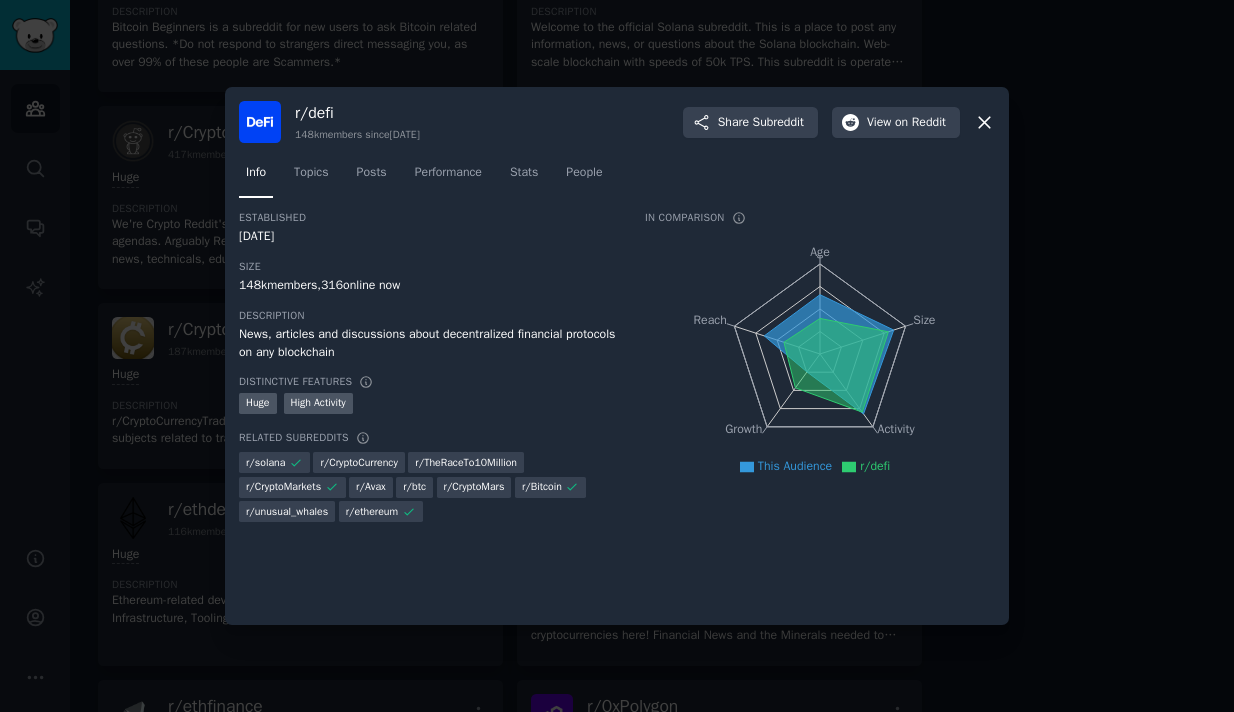 click 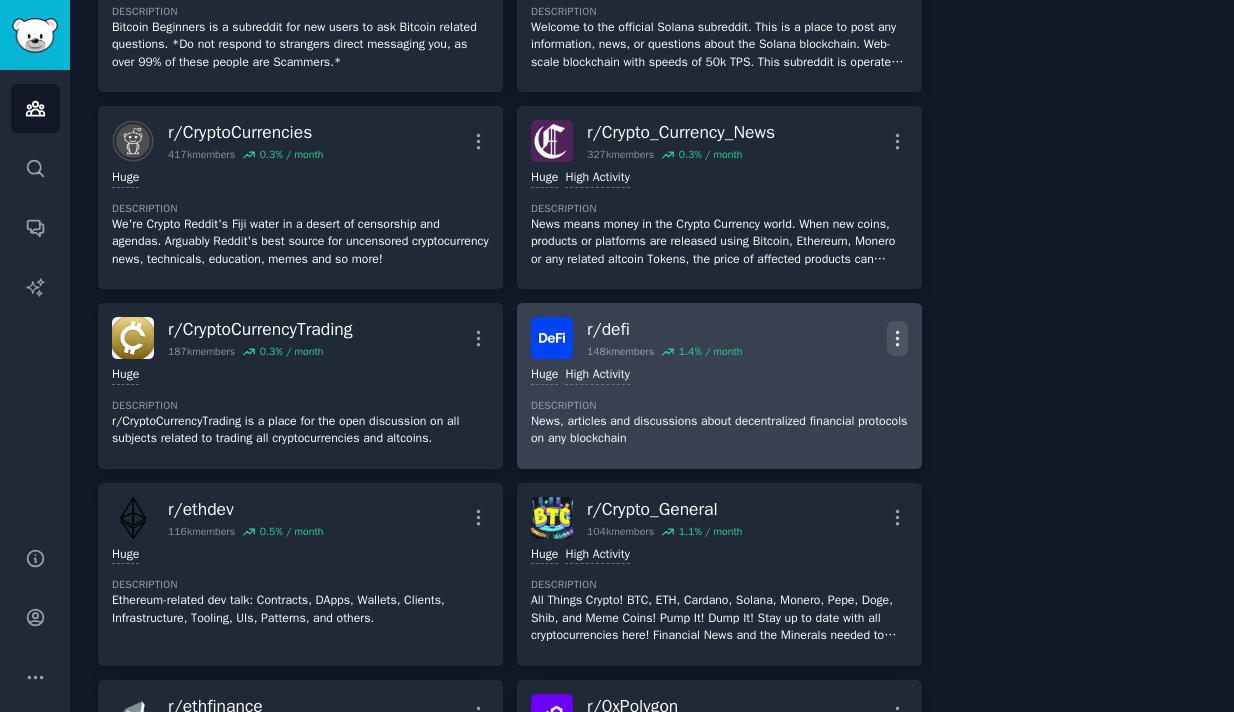 click 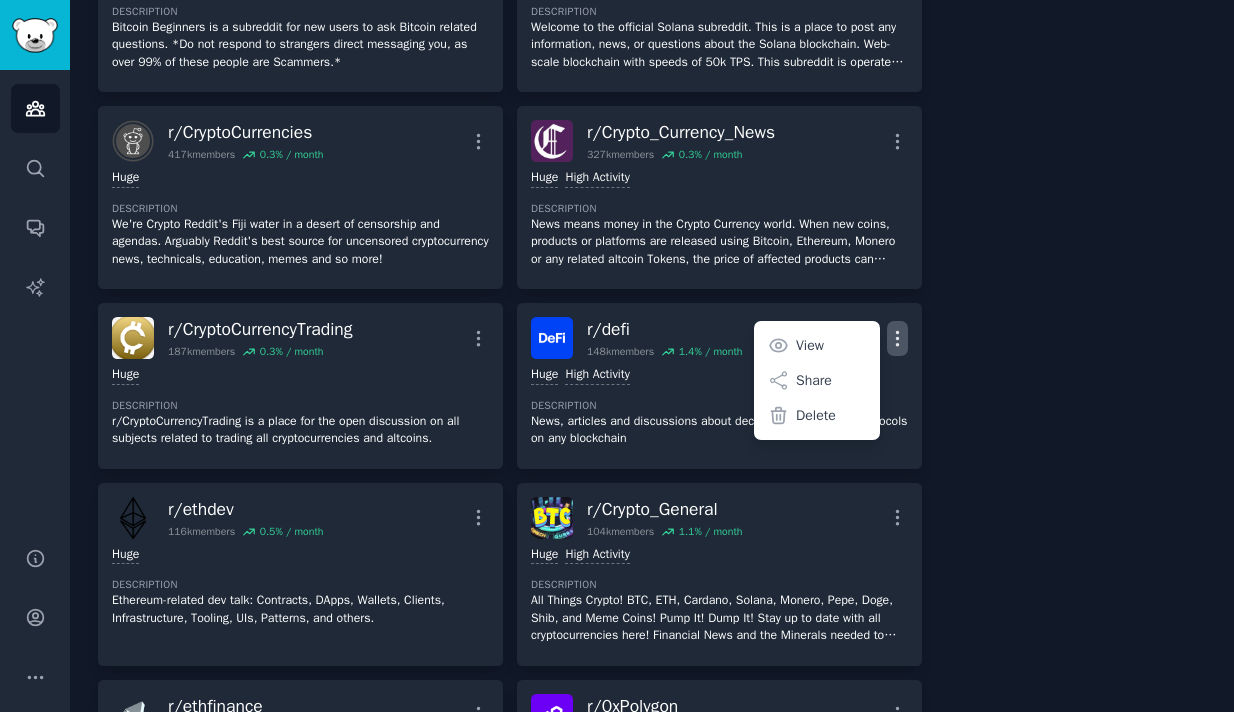 click on "About this audience Curated Audience 19.1M  Members ↑ 0.4 % / month Age Size Activity Growth Reach Reddit Avg Crypto" at bounding box center (1078, 1188) 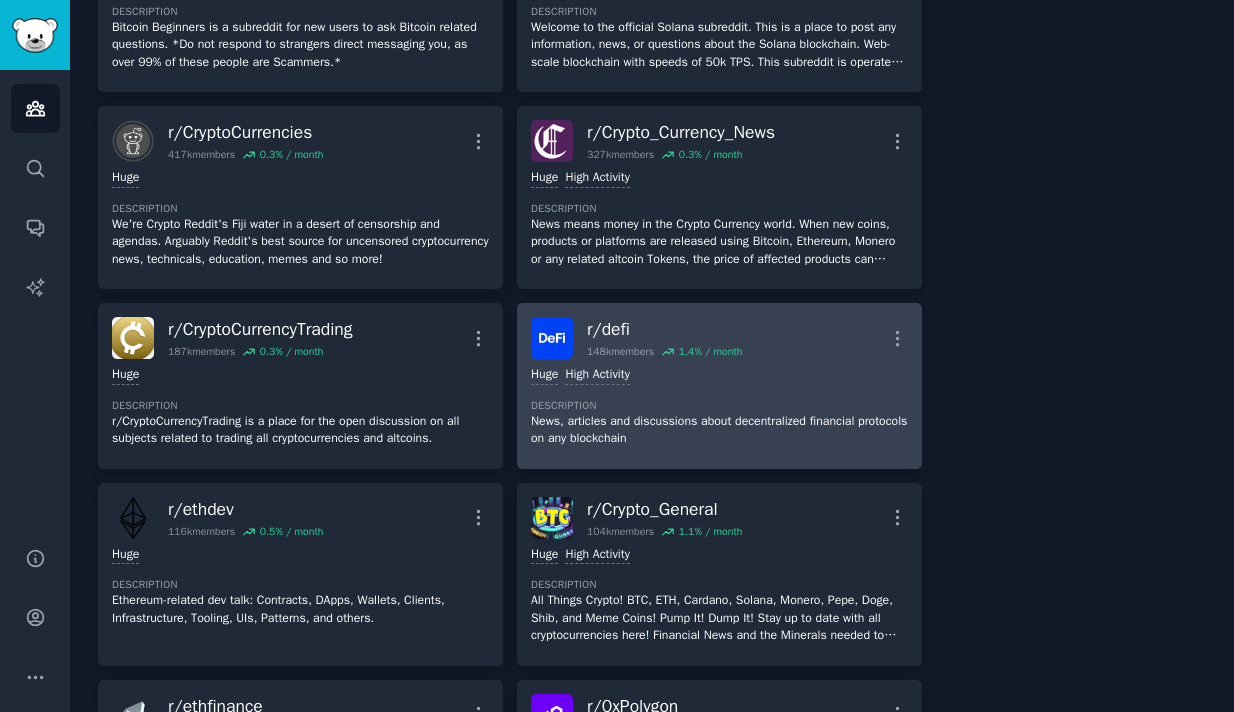 click on "r/ defi 148k  members 1.4 % / month More" at bounding box center [719, 338] 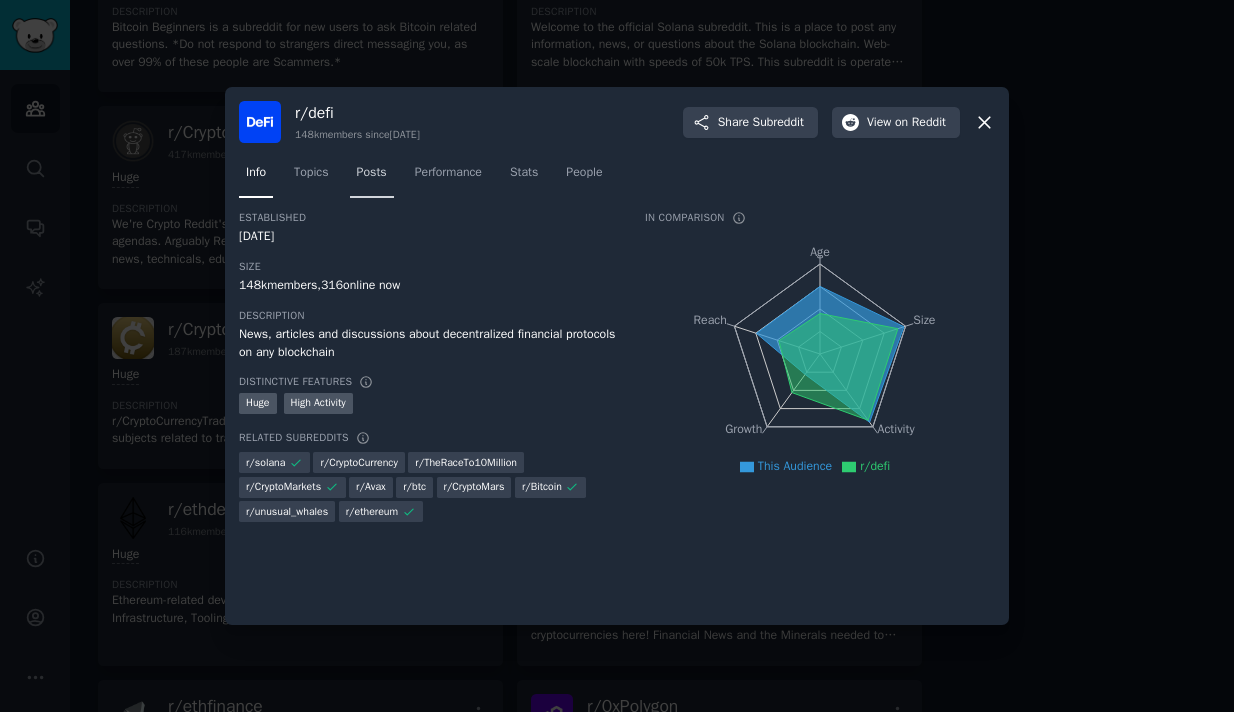 click on "Posts" at bounding box center (372, 173) 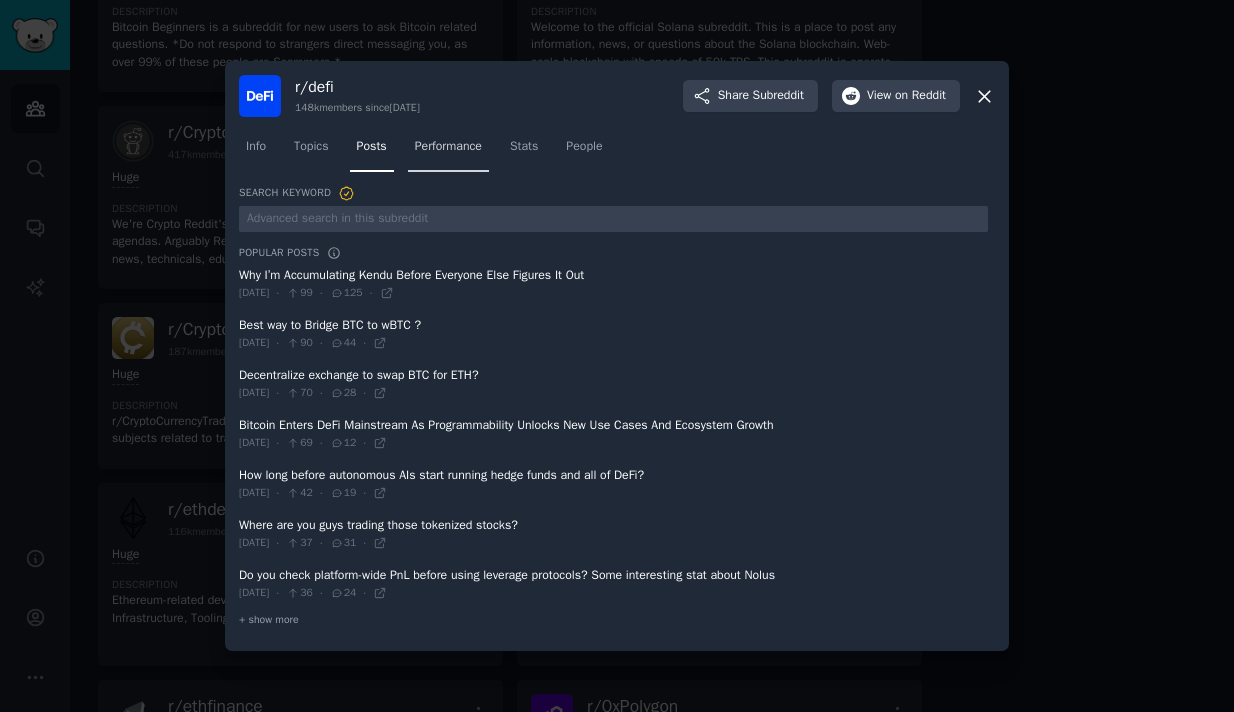 click on "Info Topics Posts Performance Stats People" 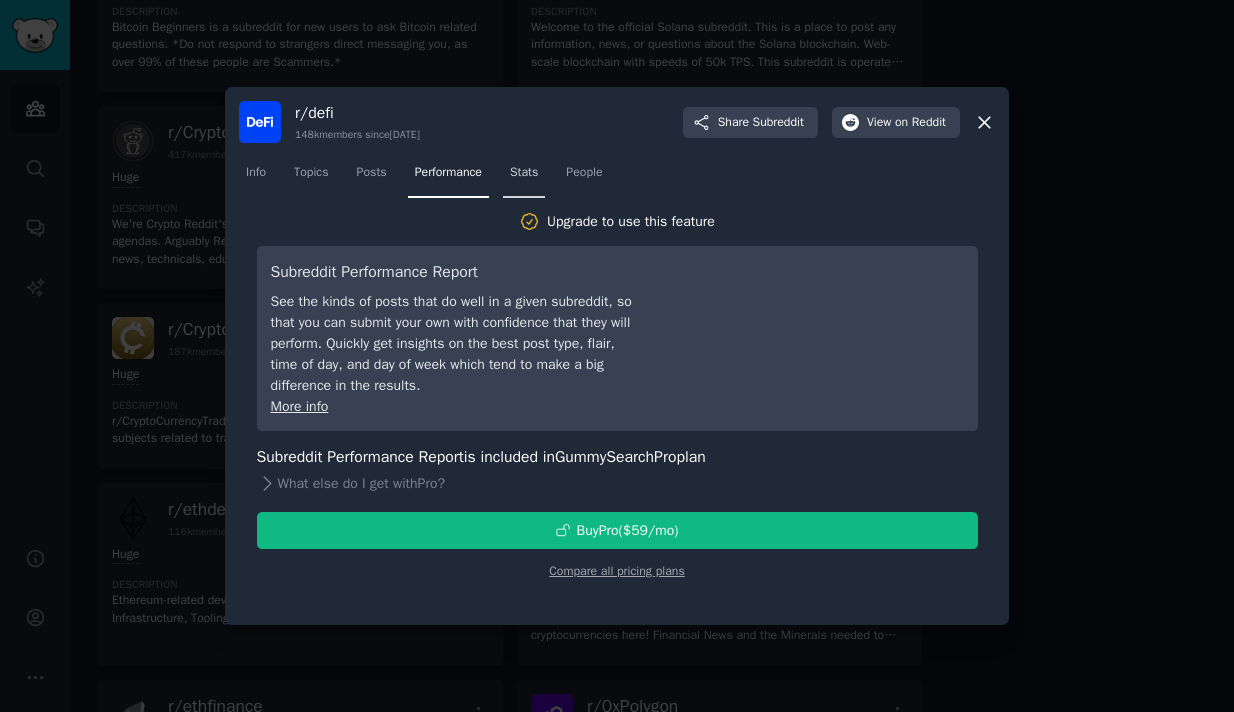 click on "Stats" at bounding box center [524, 173] 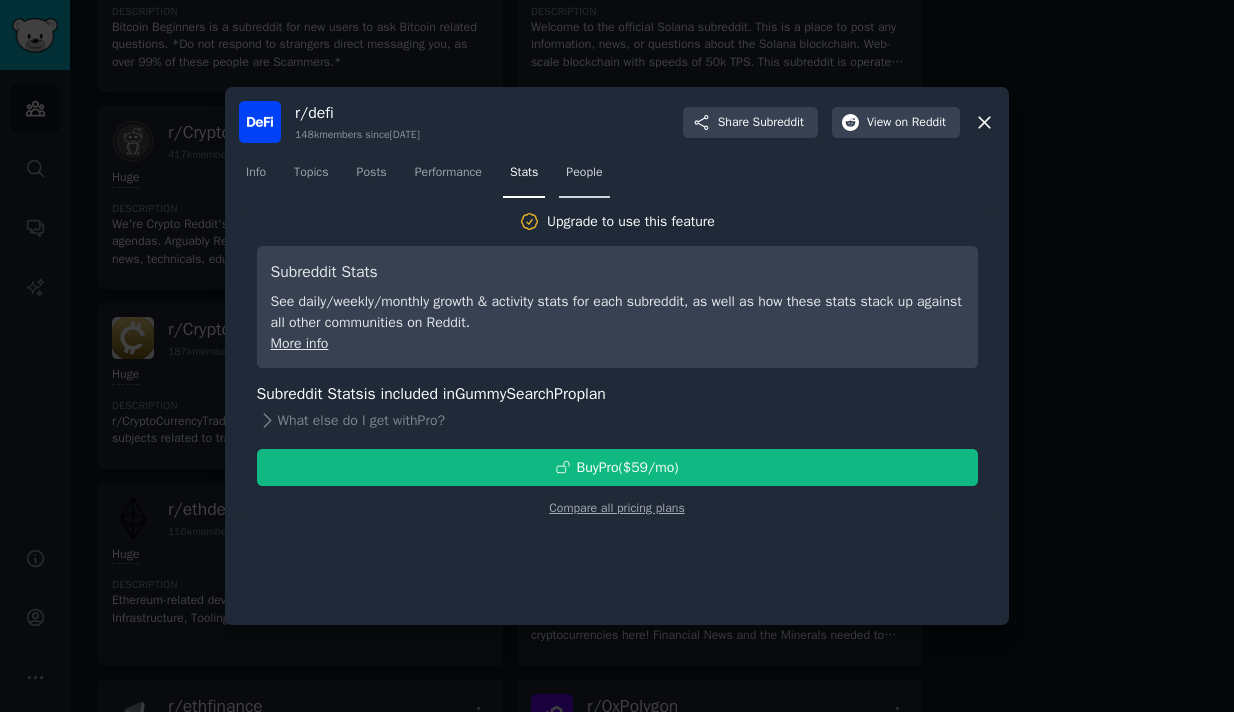click on "People" at bounding box center [584, 173] 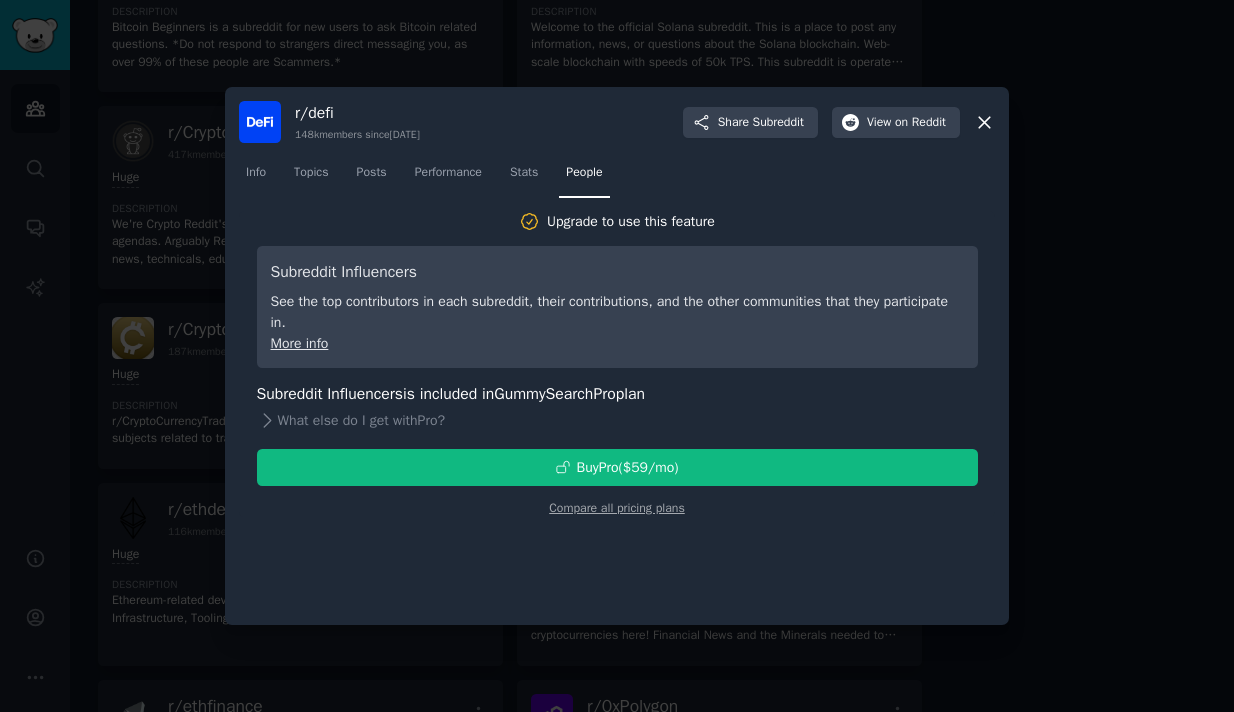 click on "Info Topics Posts Performance Stats People" at bounding box center (617, 177) 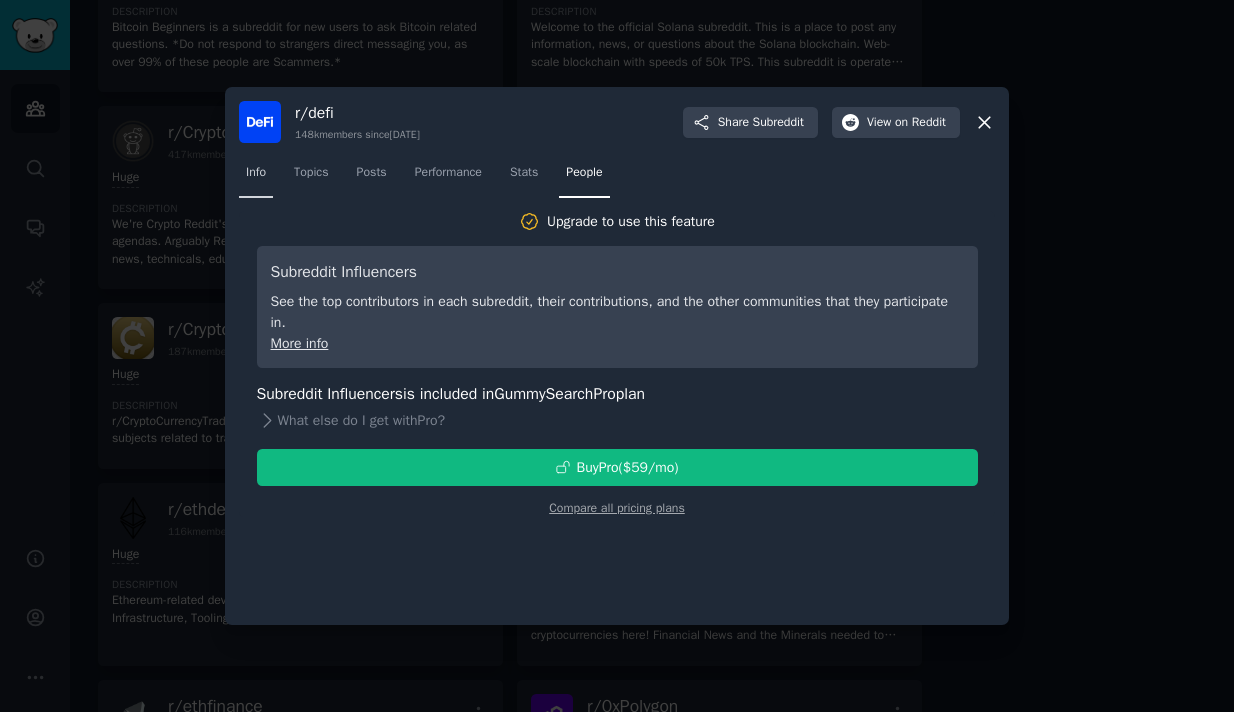 click on "Info" at bounding box center [256, 177] 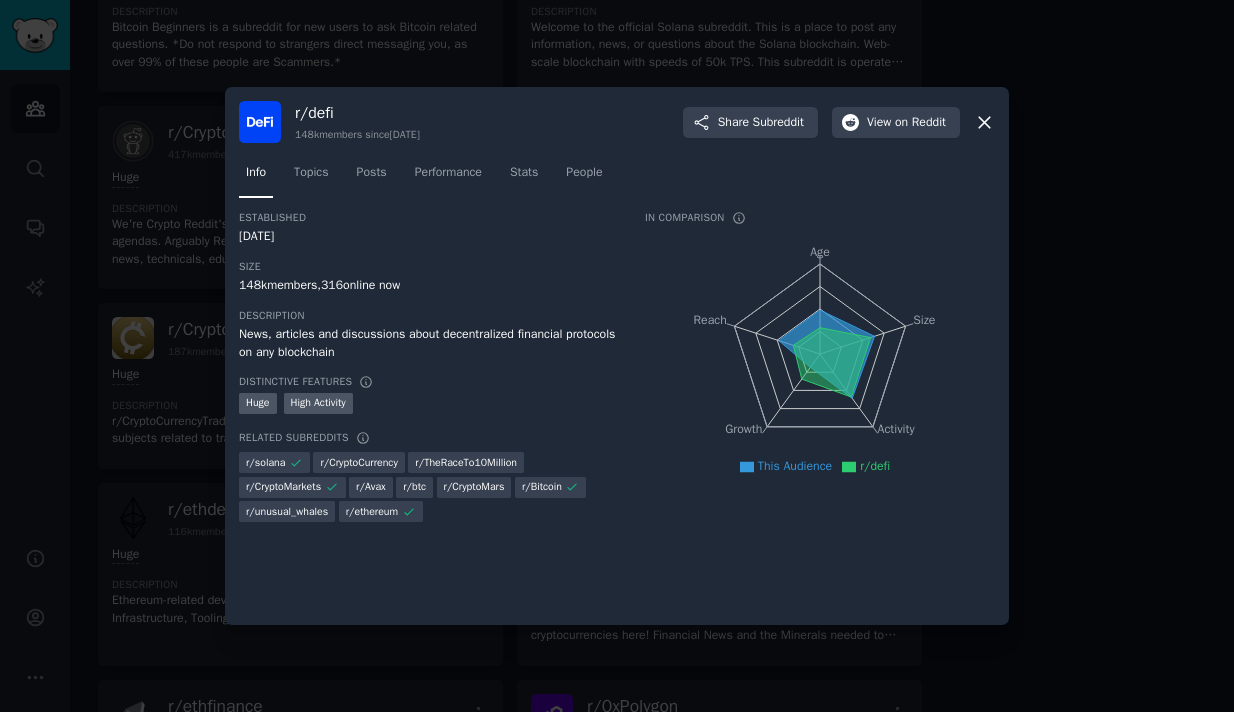 click 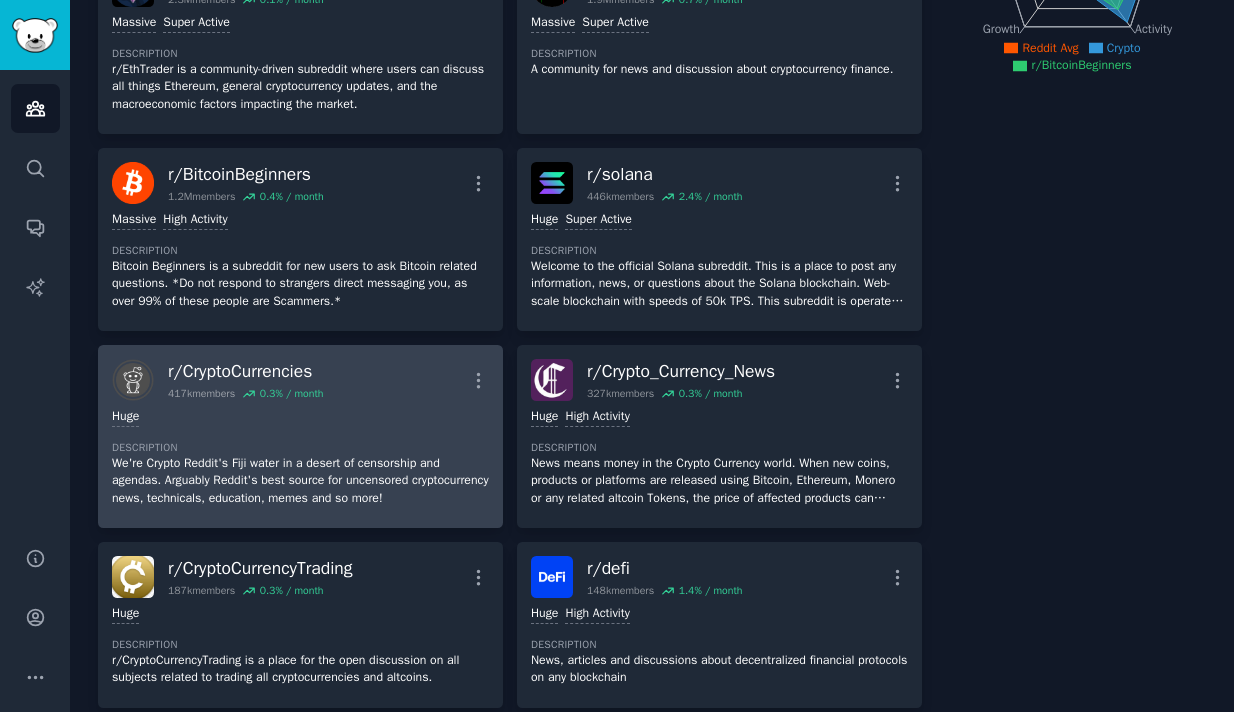 scroll, scrollTop: 222, scrollLeft: 0, axis: vertical 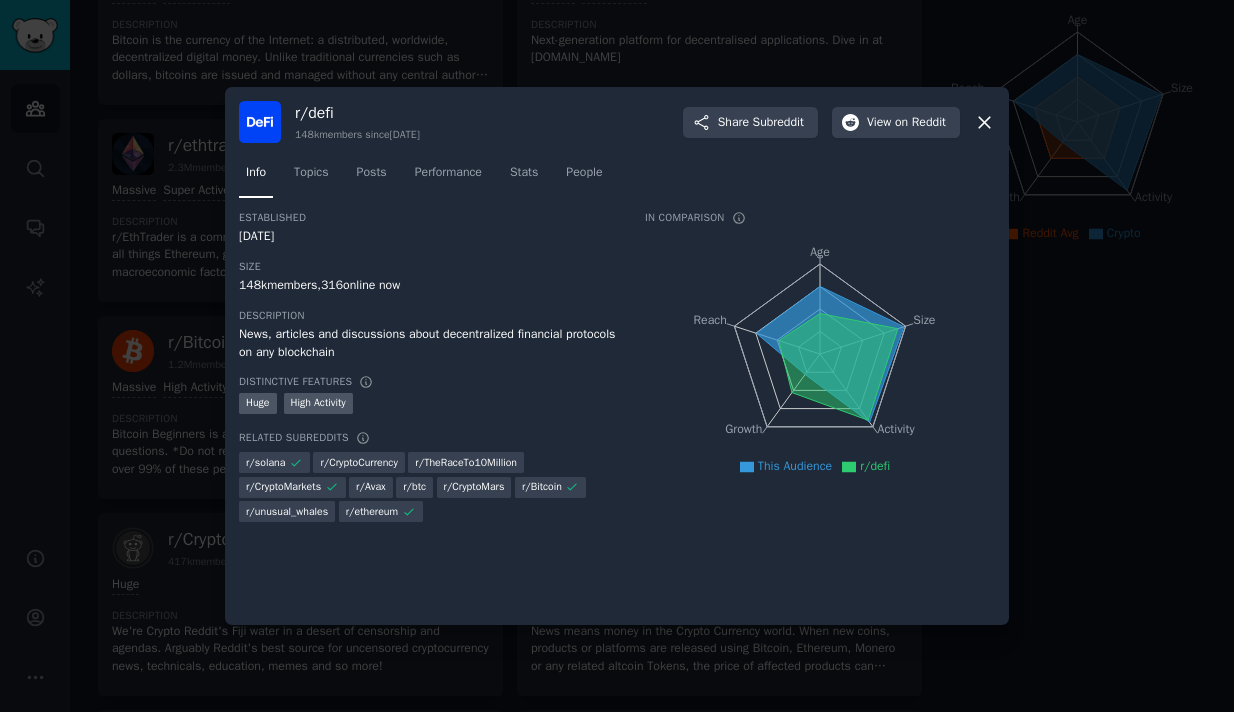 click 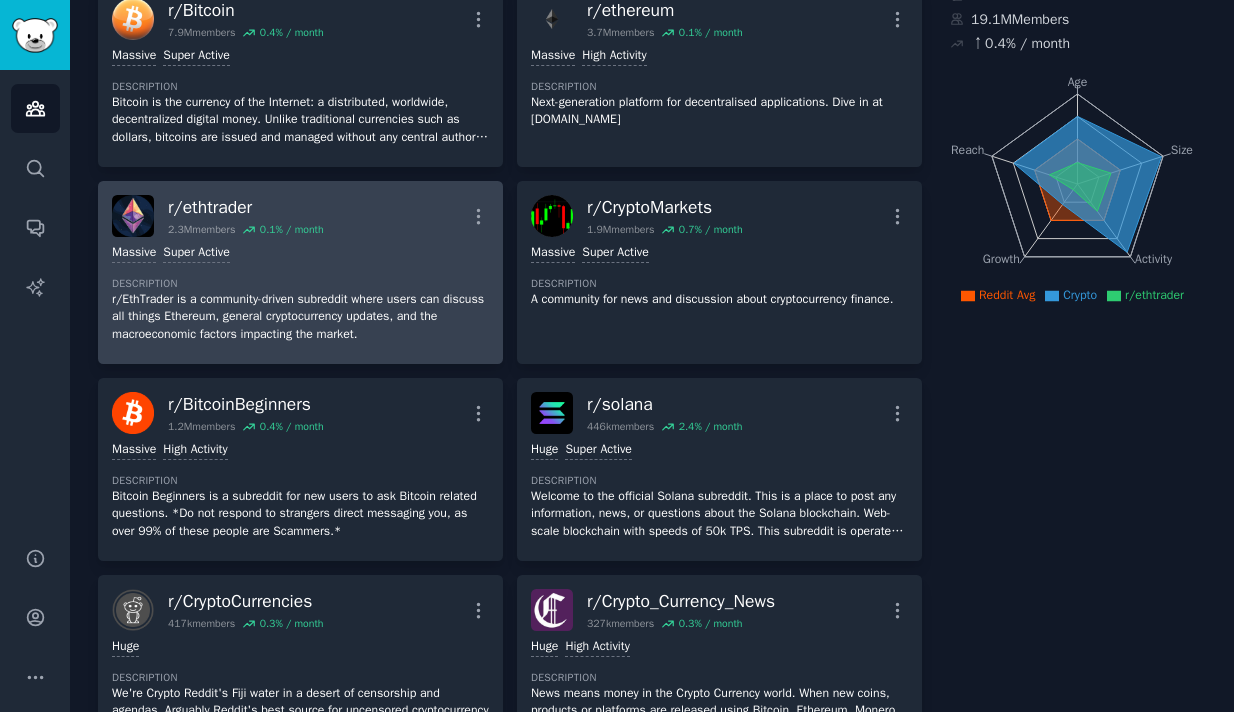scroll, scrollTop: 147, scrollLeft: 0, axis: vertical 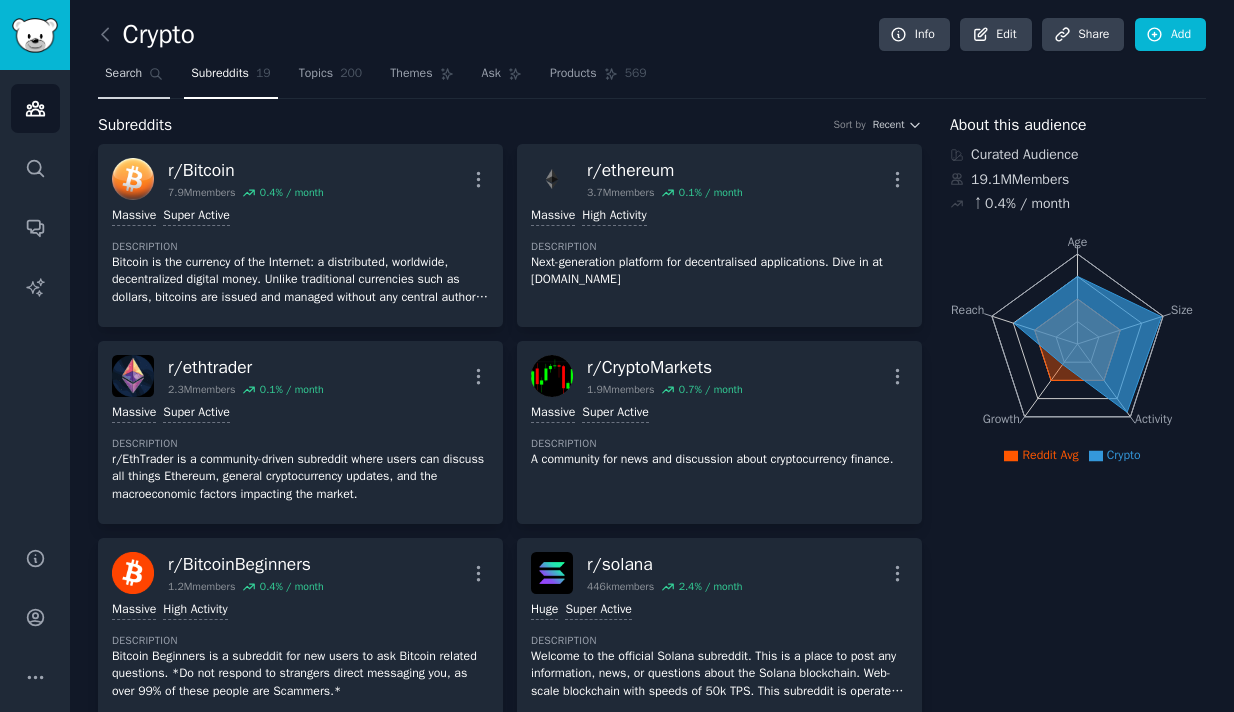 click on "Search" at bounding box center (123, 74) 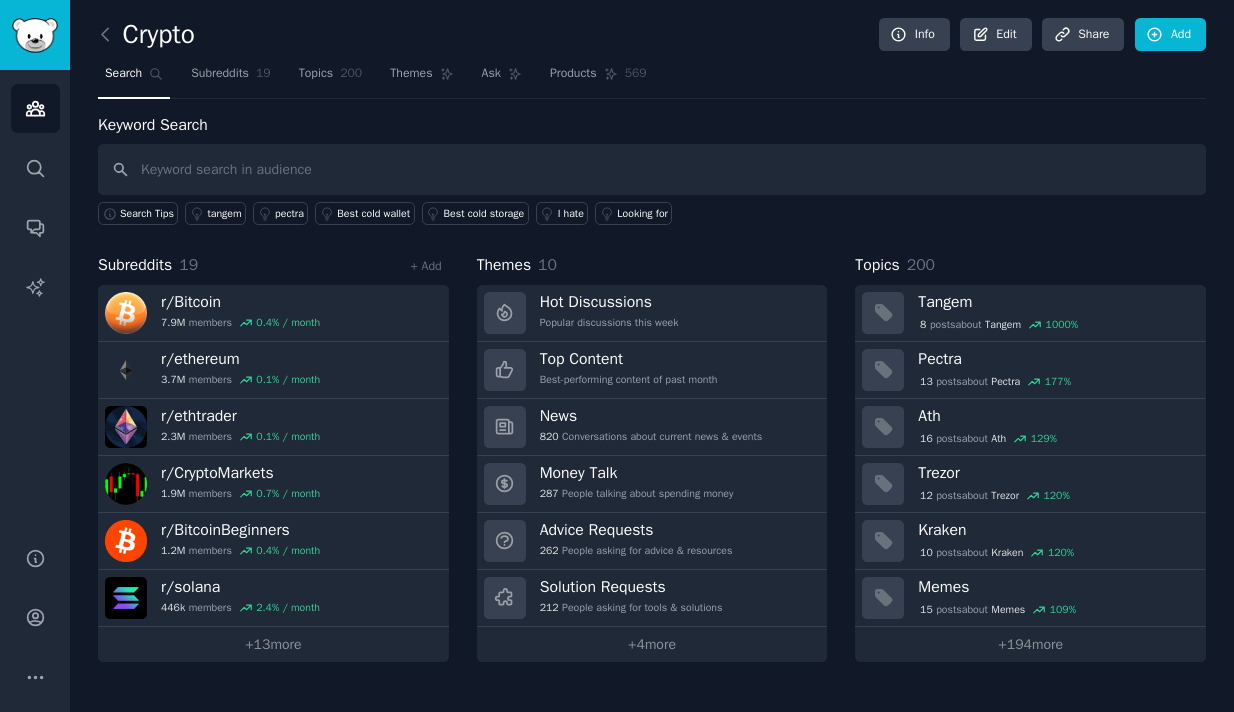 click at bounding box center [652, 169] 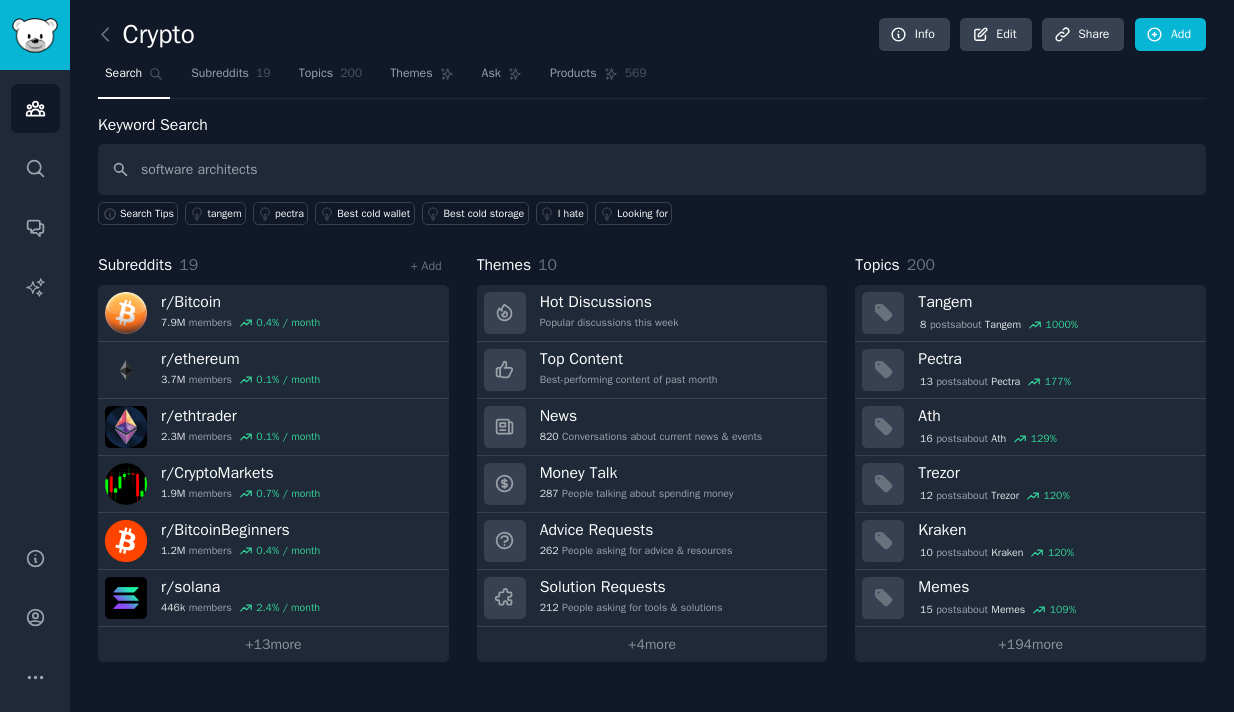 type on "software architects" 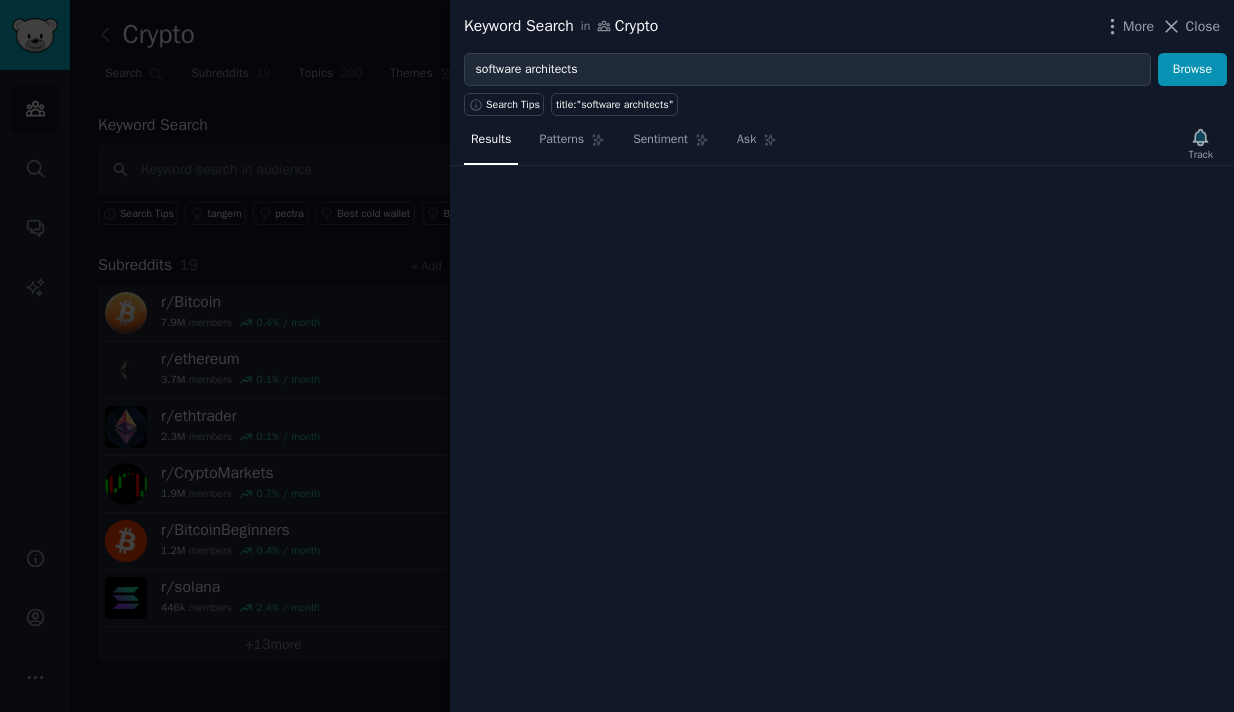type 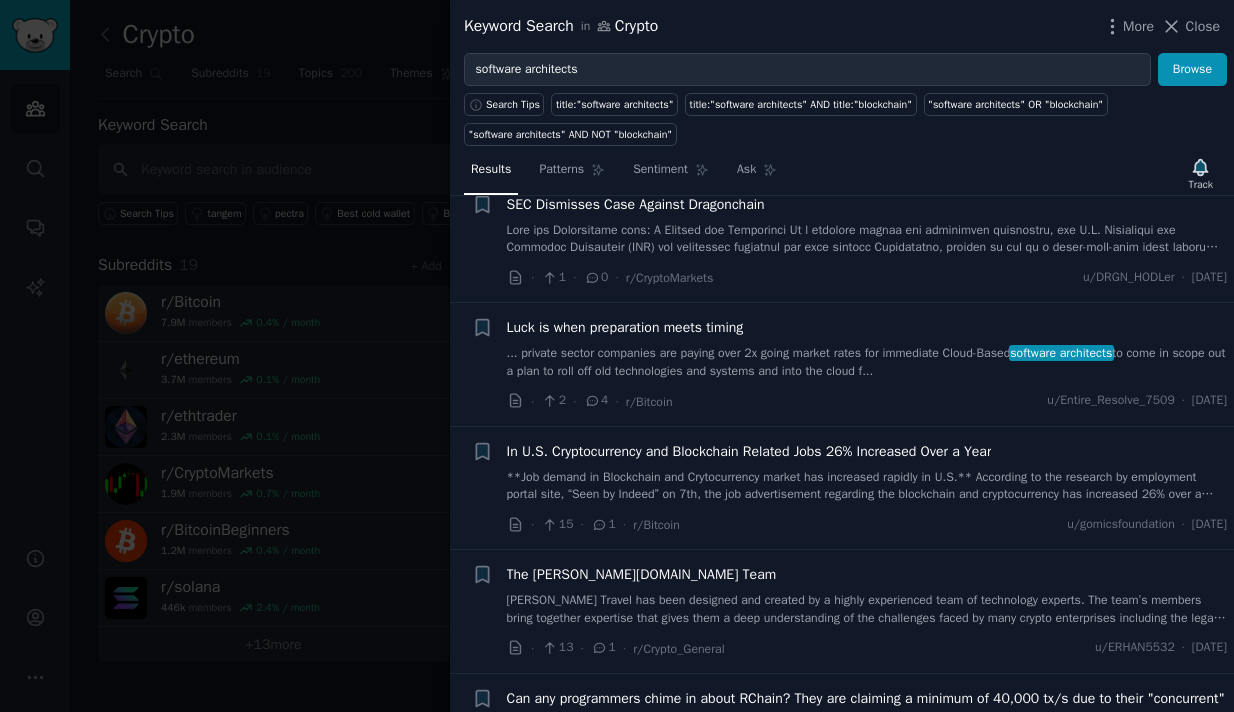 scroll, scrollTop: 0, scrollLeft: 0, axis: both 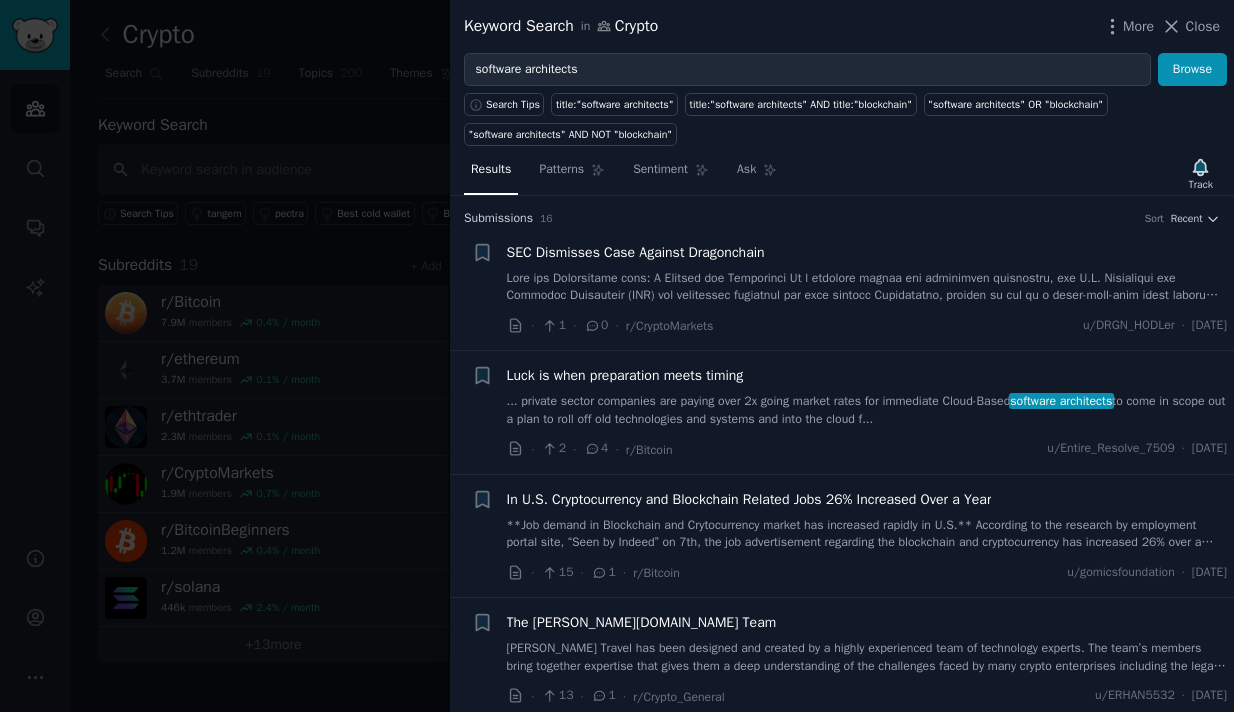 click at bounding box center (617, 356) 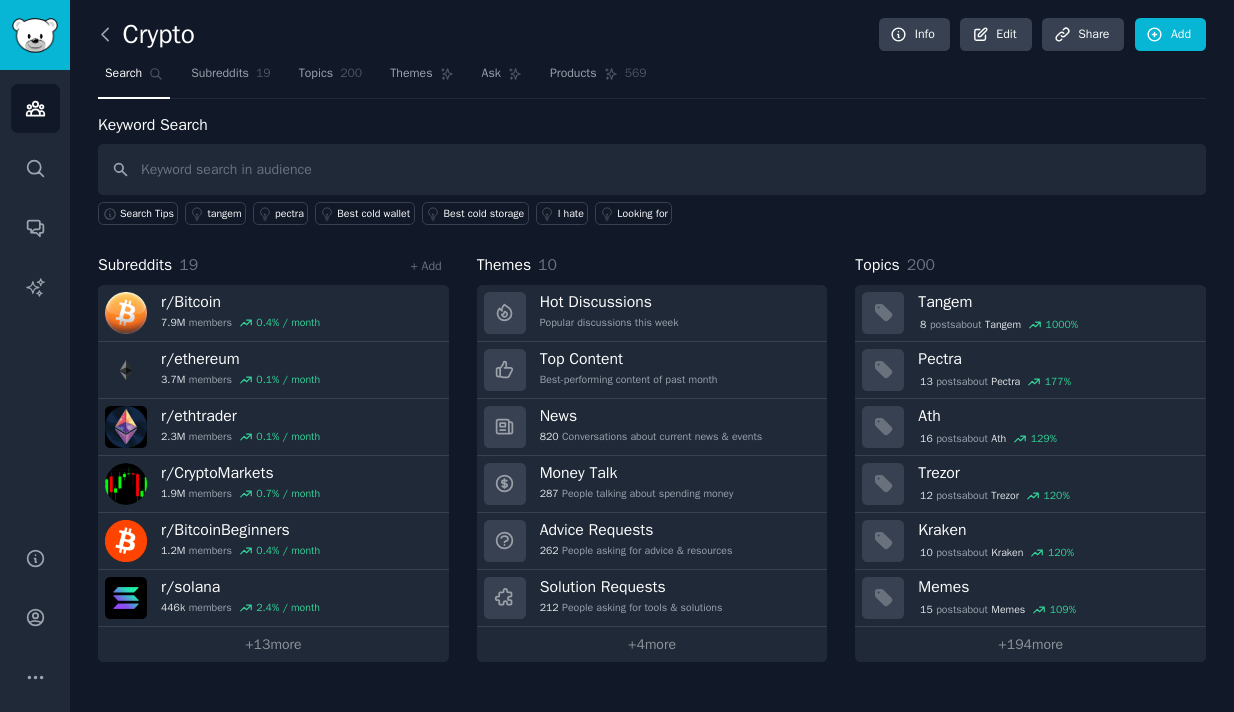 click 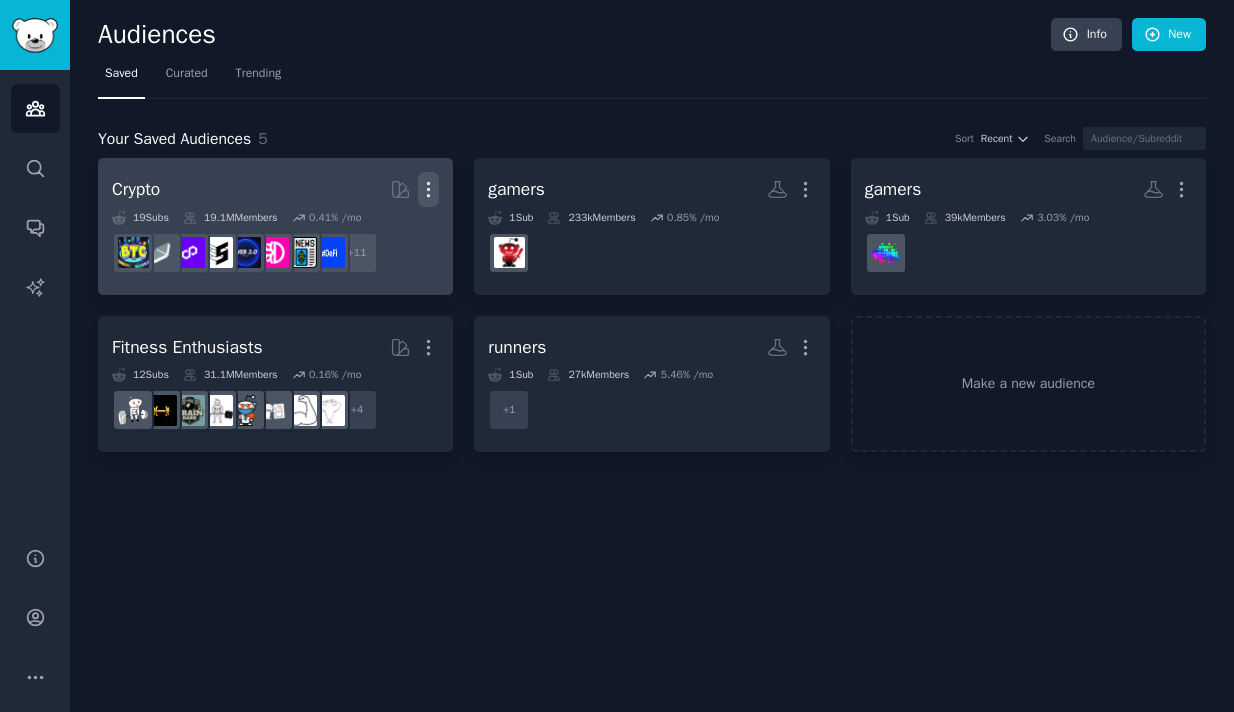 click 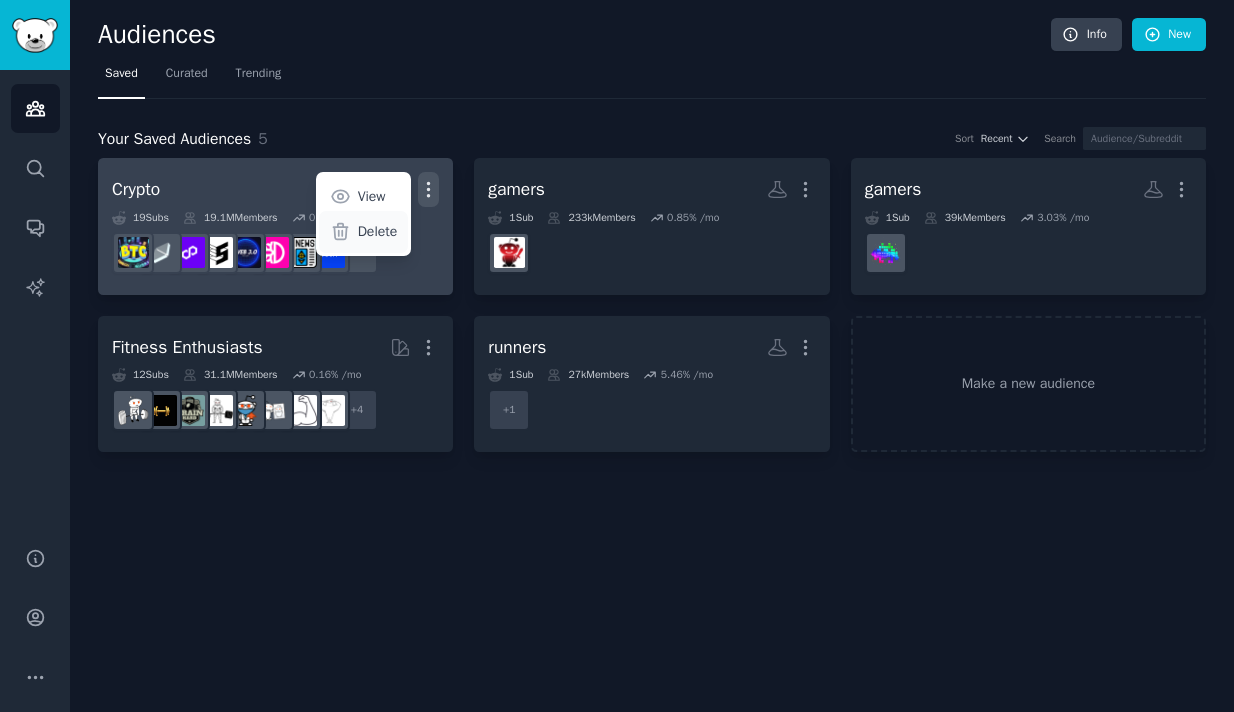 click on "Delete" at bounding box center (378, 231) 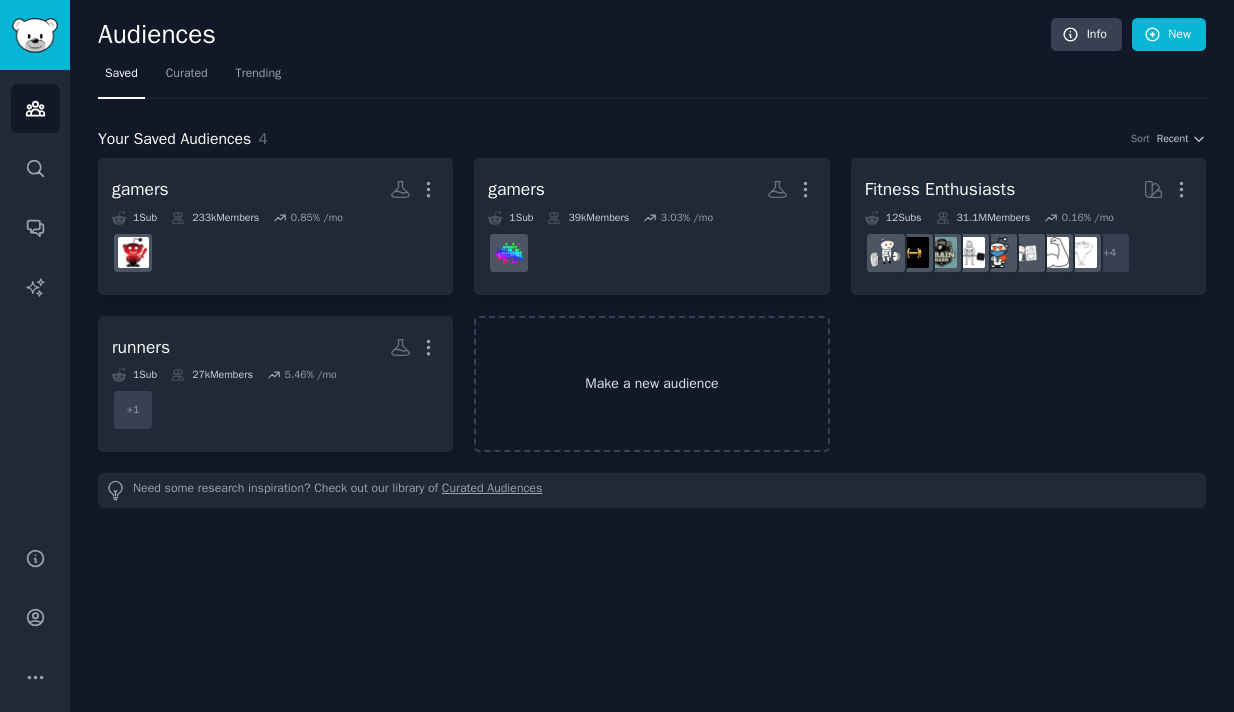 click on "Make a new audience" at bounding box center [651, 384] 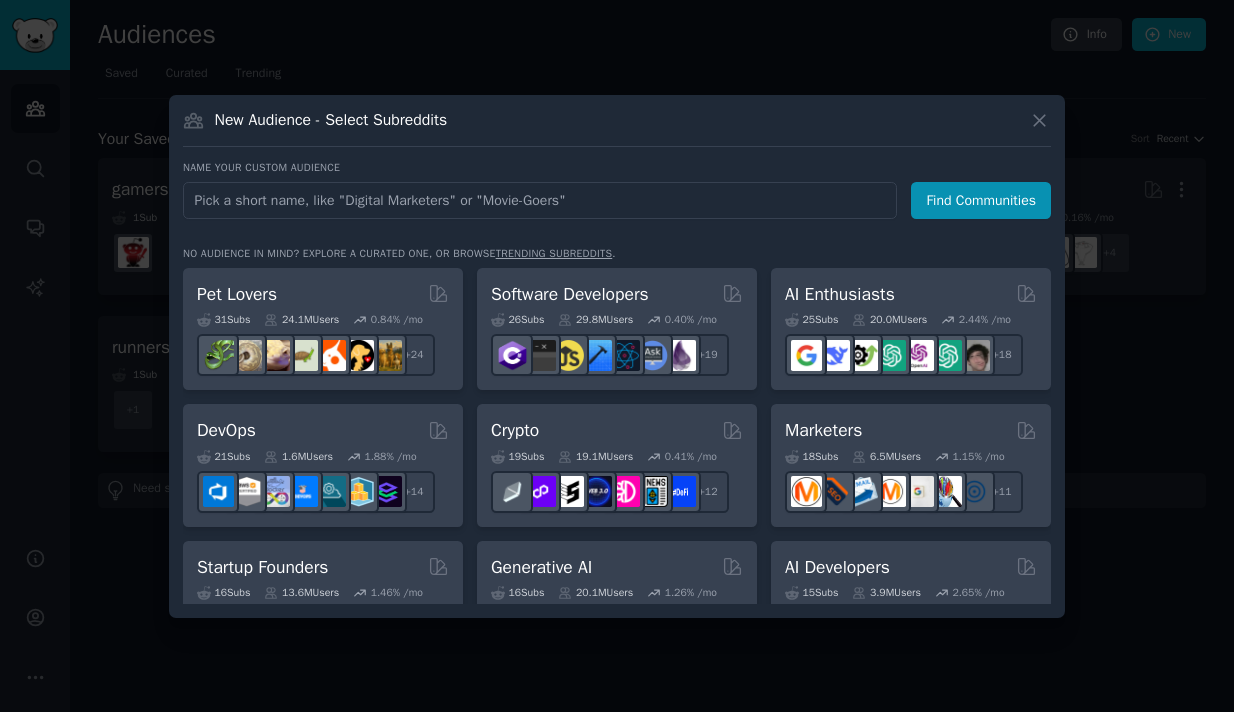 click at bounding box center (540, 200) 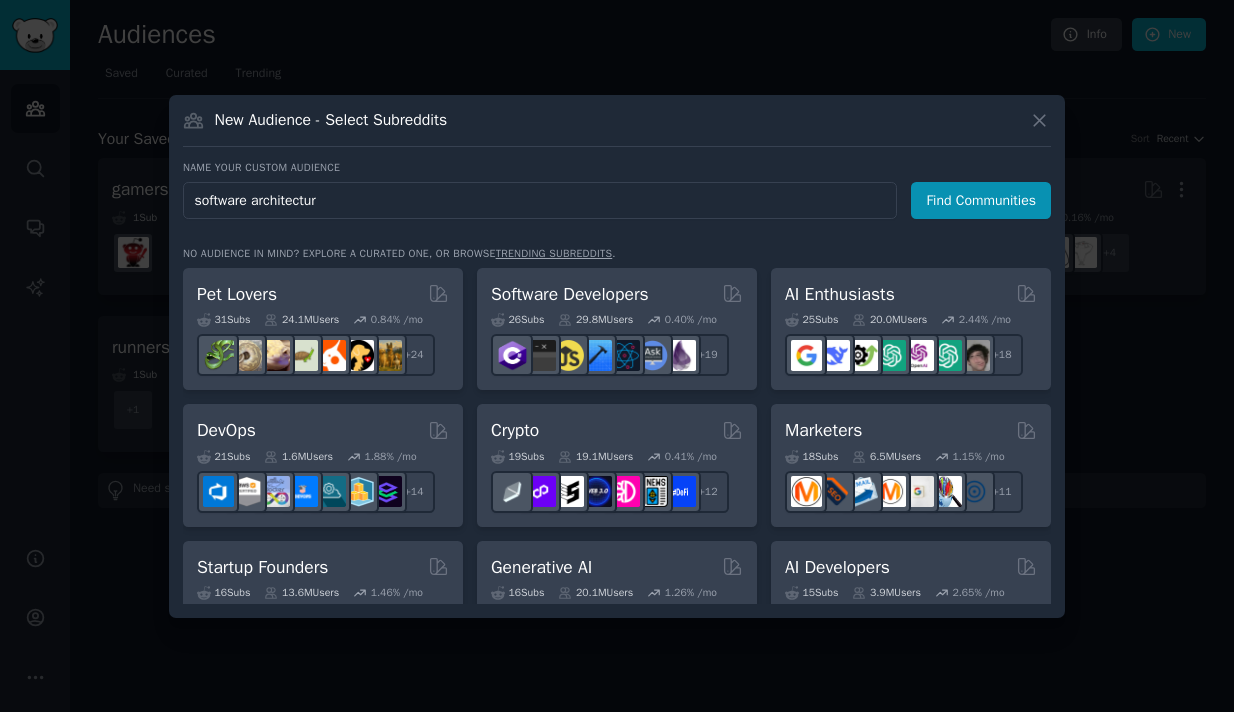 type on "software architecture" 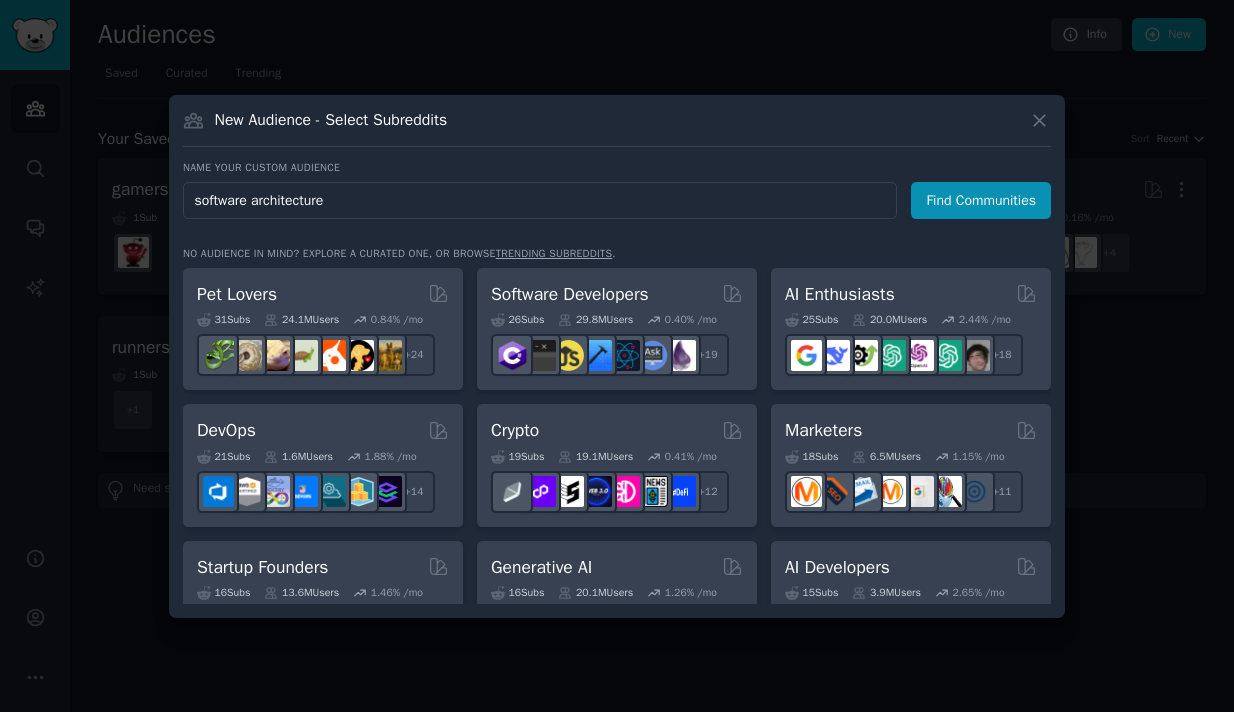 click on "Find Communities" at bounding box center [981, 200] 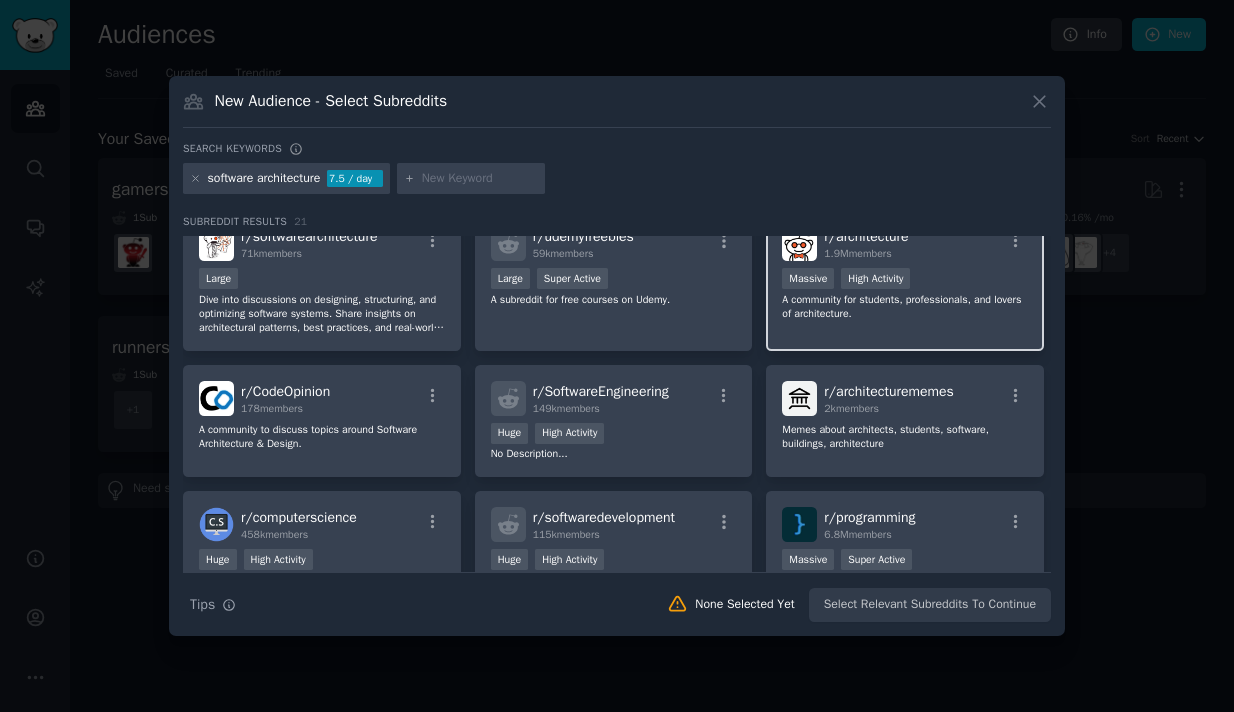 scroll, scrollTop: 0, scrollLeft: 0, axis: both 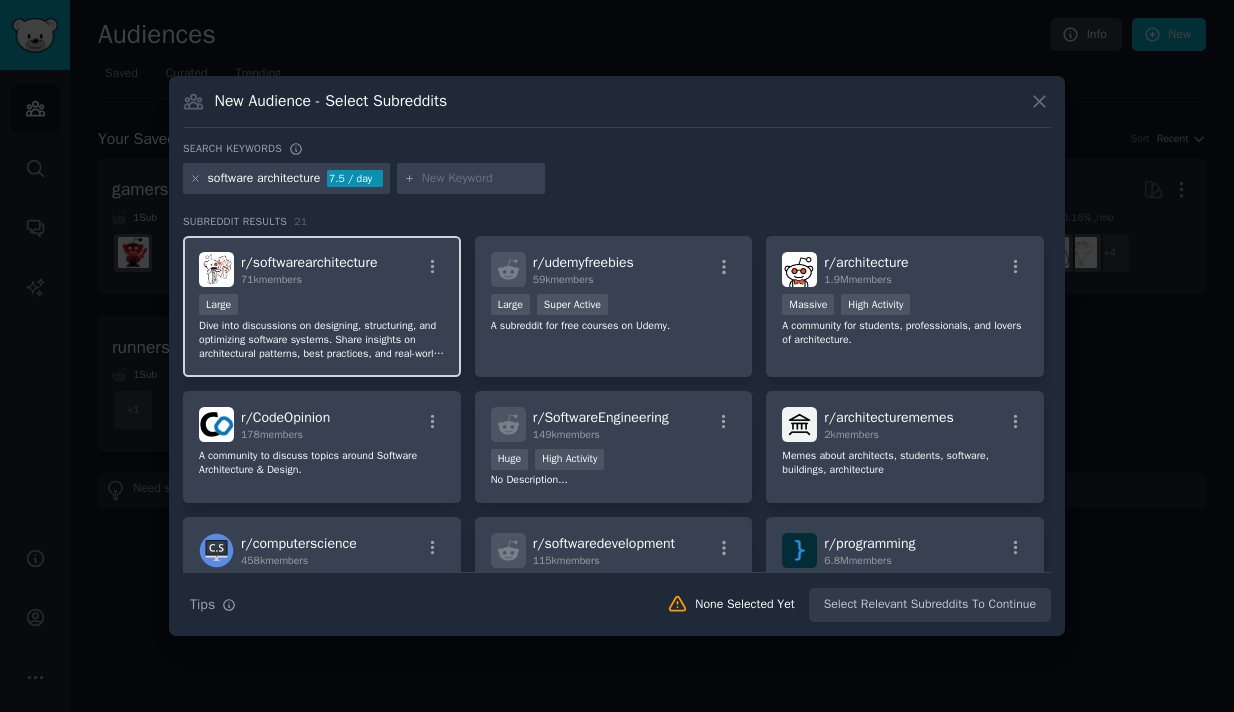 click on "10,000 - 100,000 members Large" at bounding box center [322, 306] 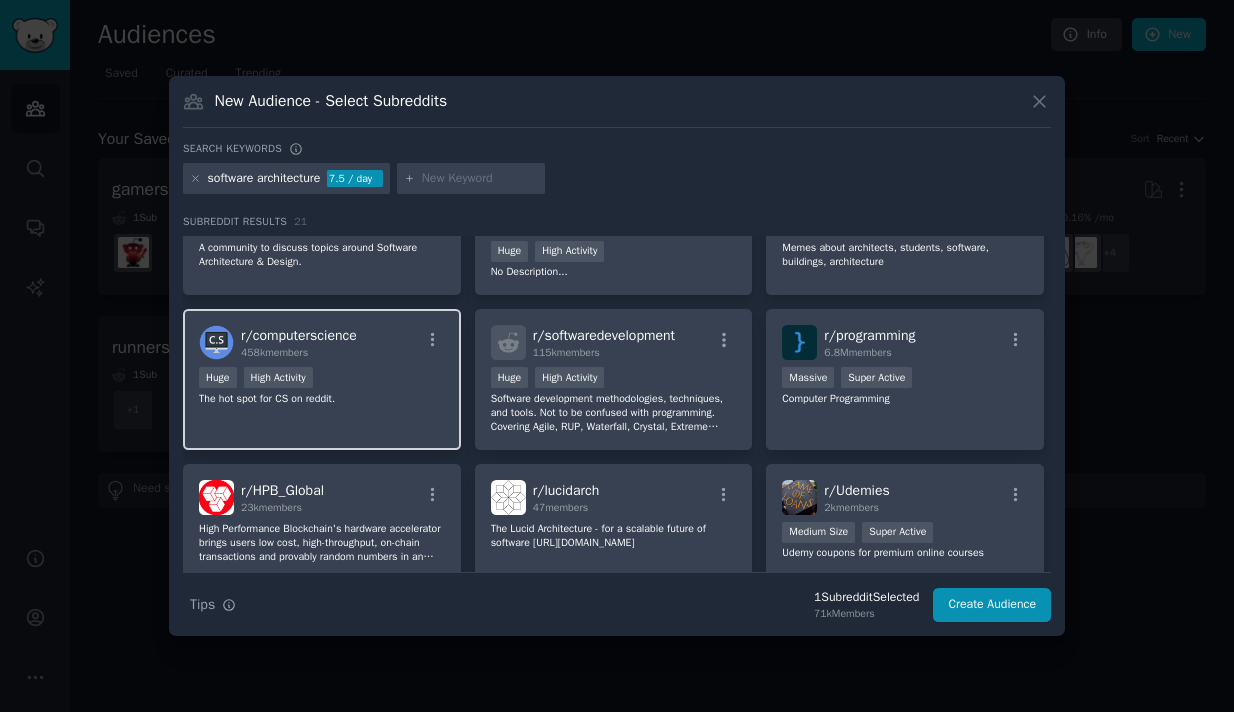 scroll, scrollTop: 0, scrollLeft: 0, axis: both 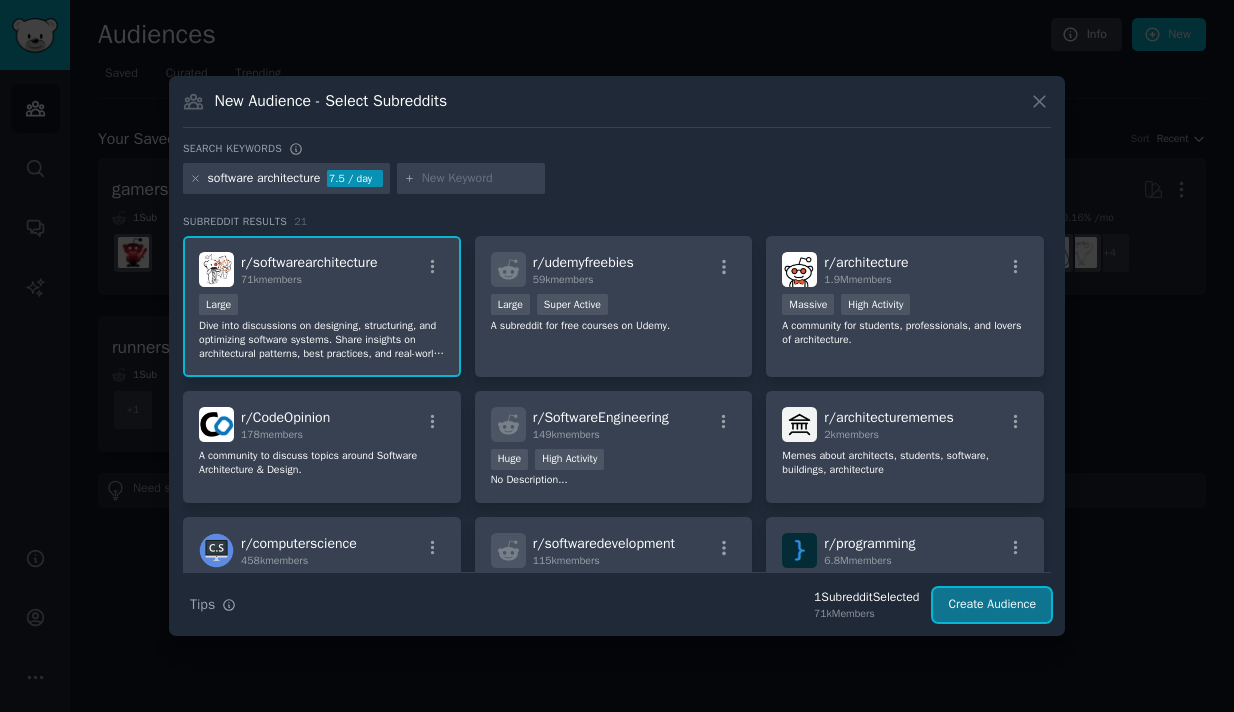 click on "Create Audience" at bounding box center [992, 605] 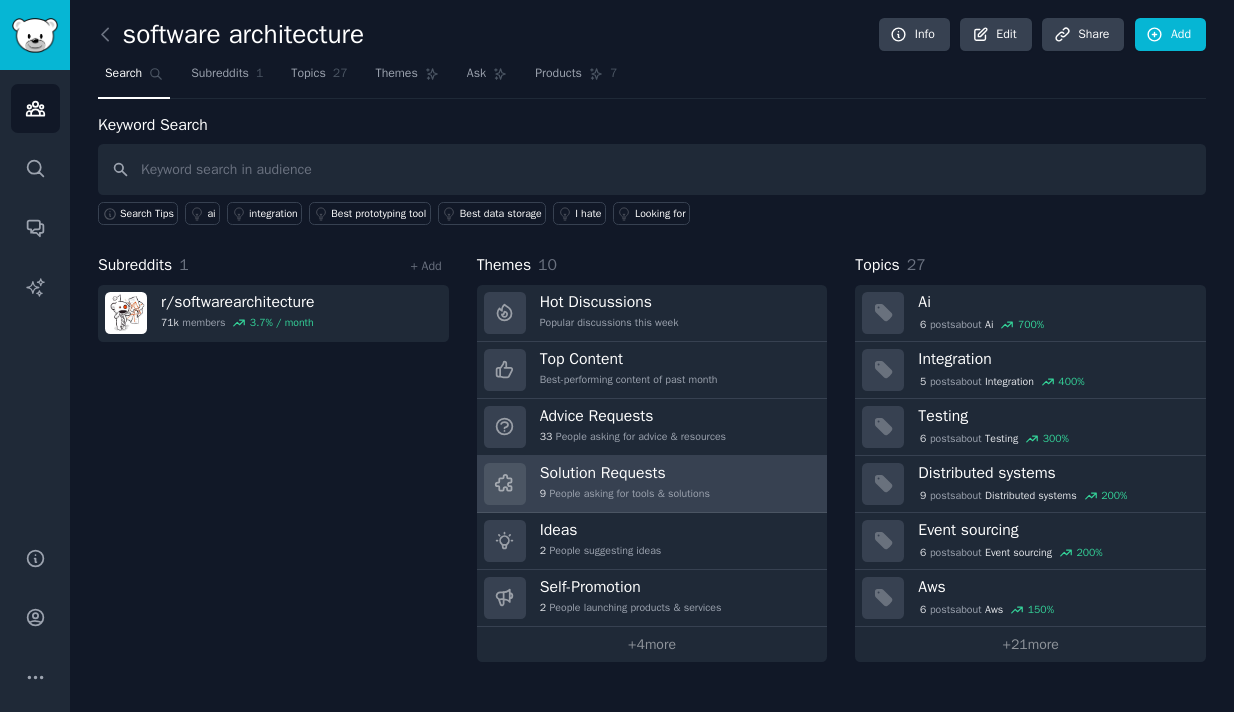 click on "Solution Requests 9 People asking for tools & solutions" at bounding box center [652, 484] 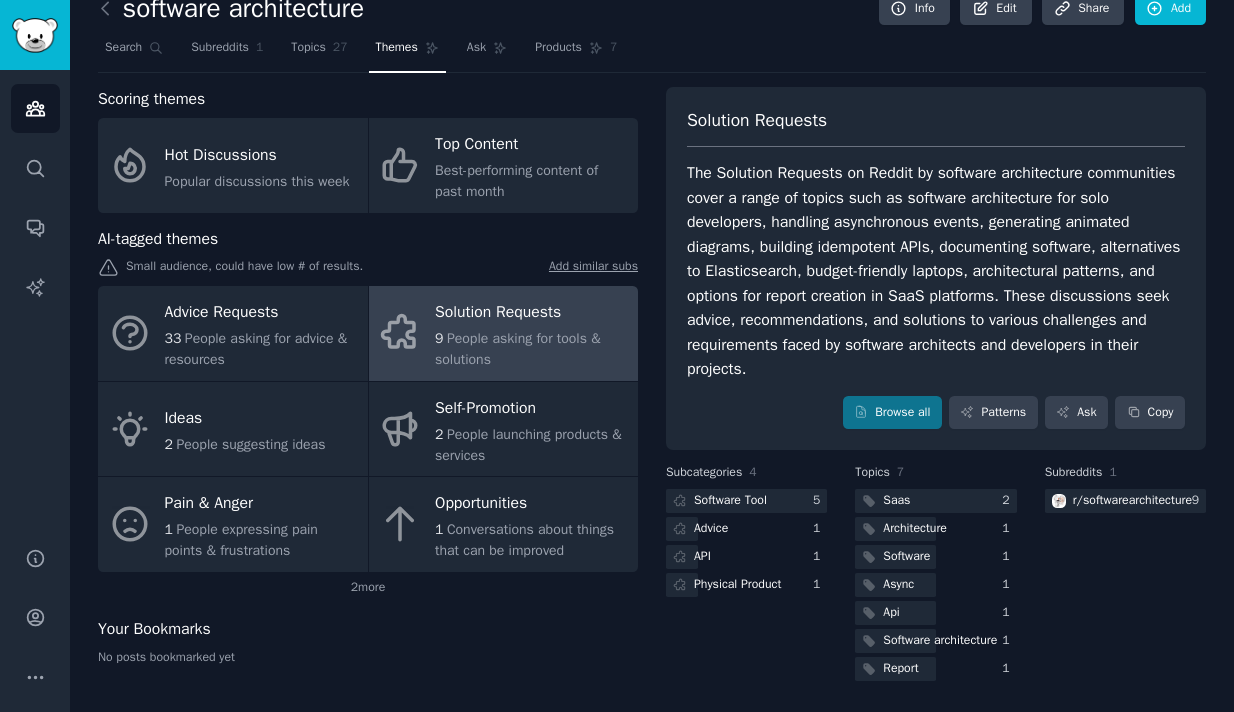 scroll, scrollTop: 26, scrollLeft: 0, axis: vertical 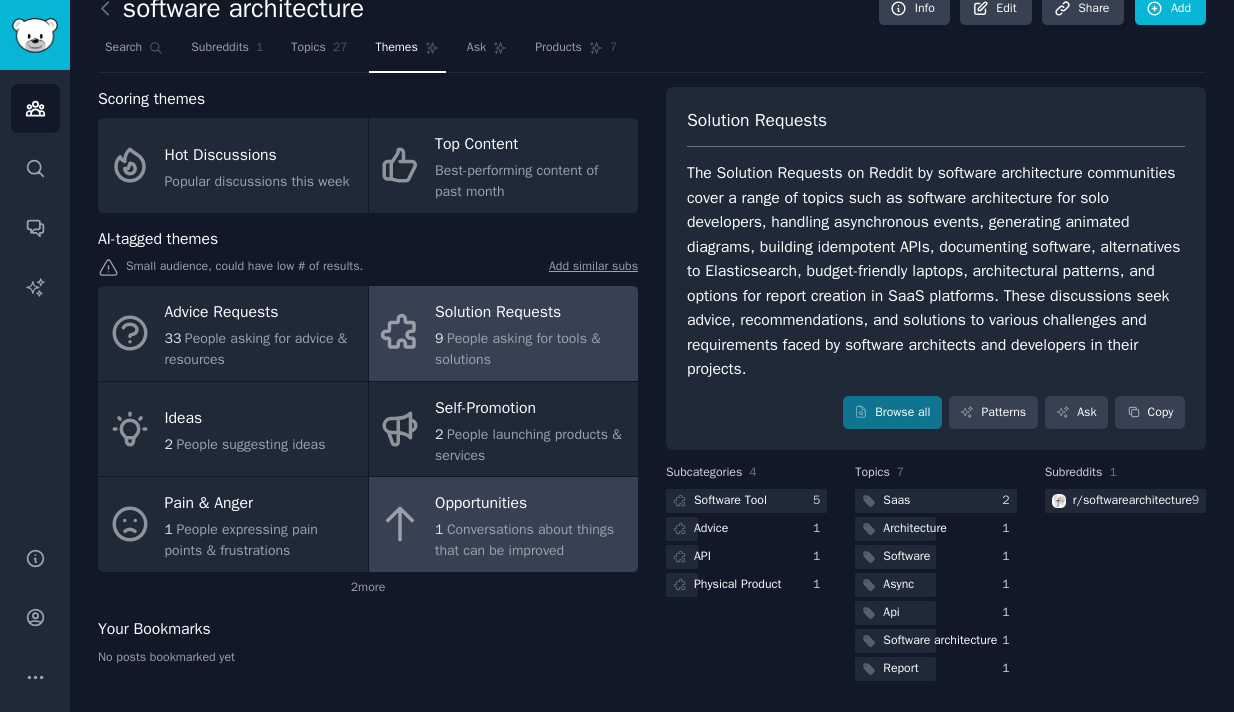 click on "Conversations about things that can be improved" at bounding box center [524, 540] 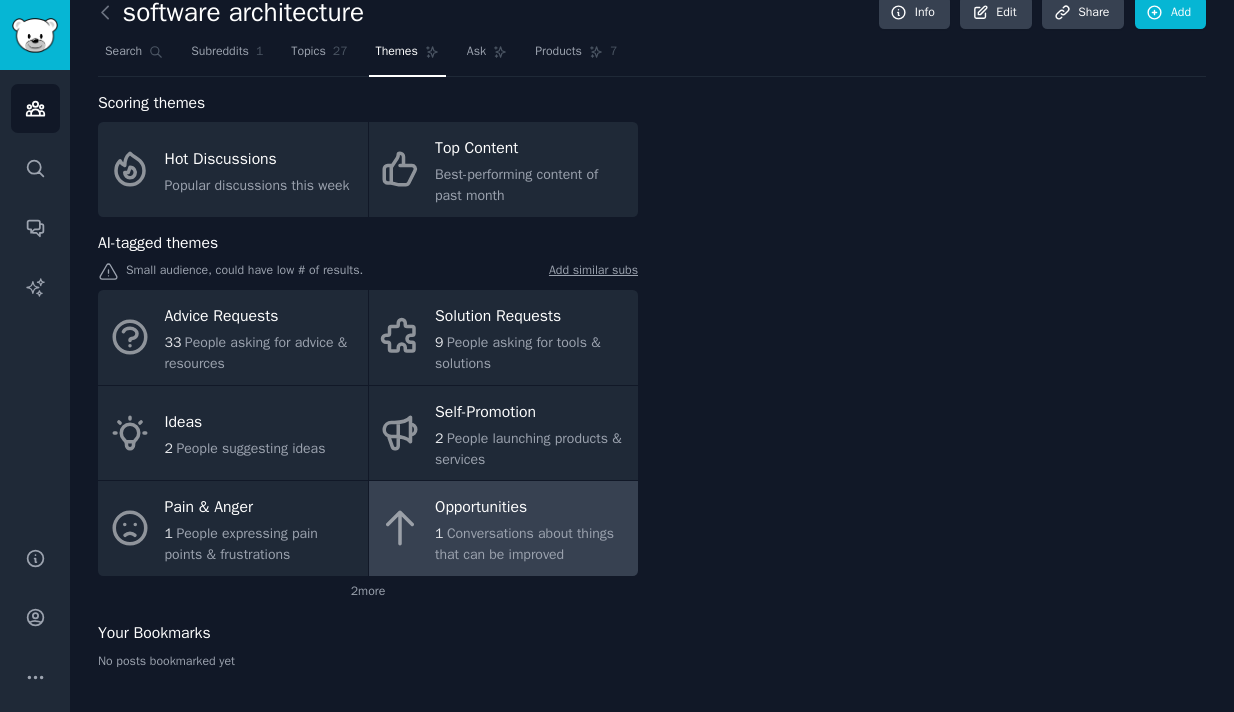 scroll, scrollTop: 22, scrollLeft: 0, axis: vertical 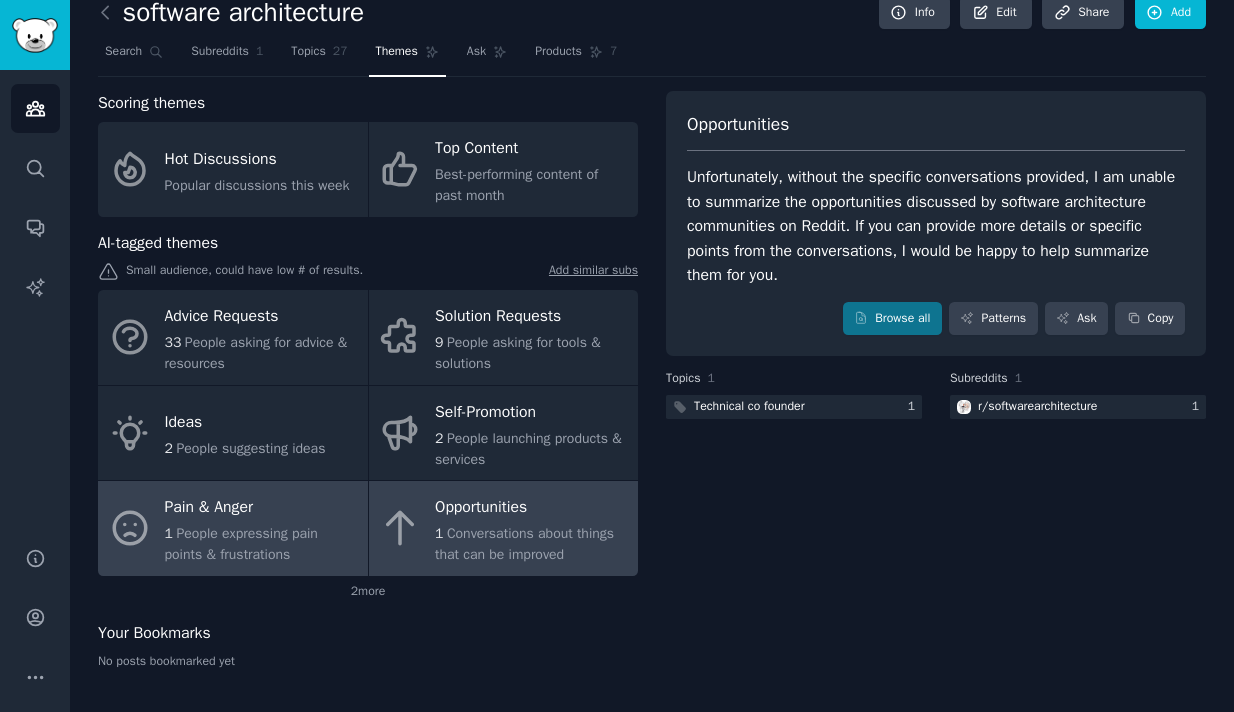 click on "Pain & Anger" at bounding box center (261, 508) 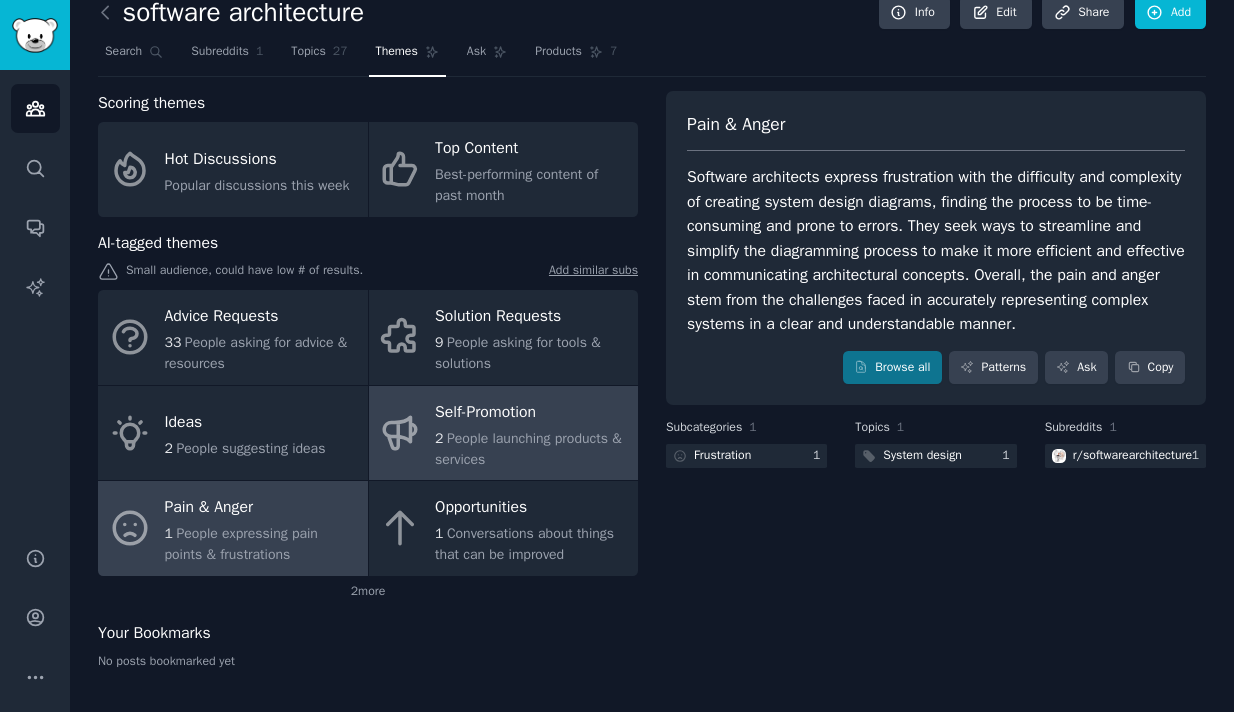 scroll, scrollTop: 0, scrollLeft: 0, axis: both 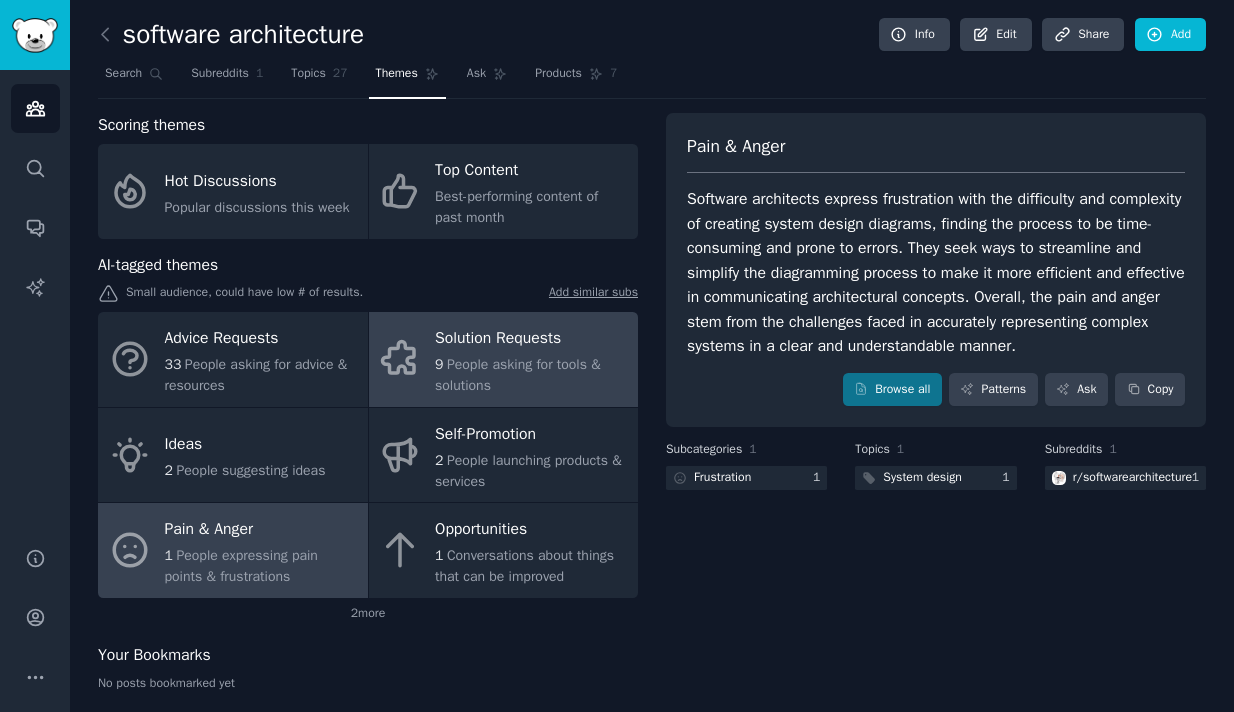 click on "9 People asking for tools & solutions" at bounding box center (531, 375) 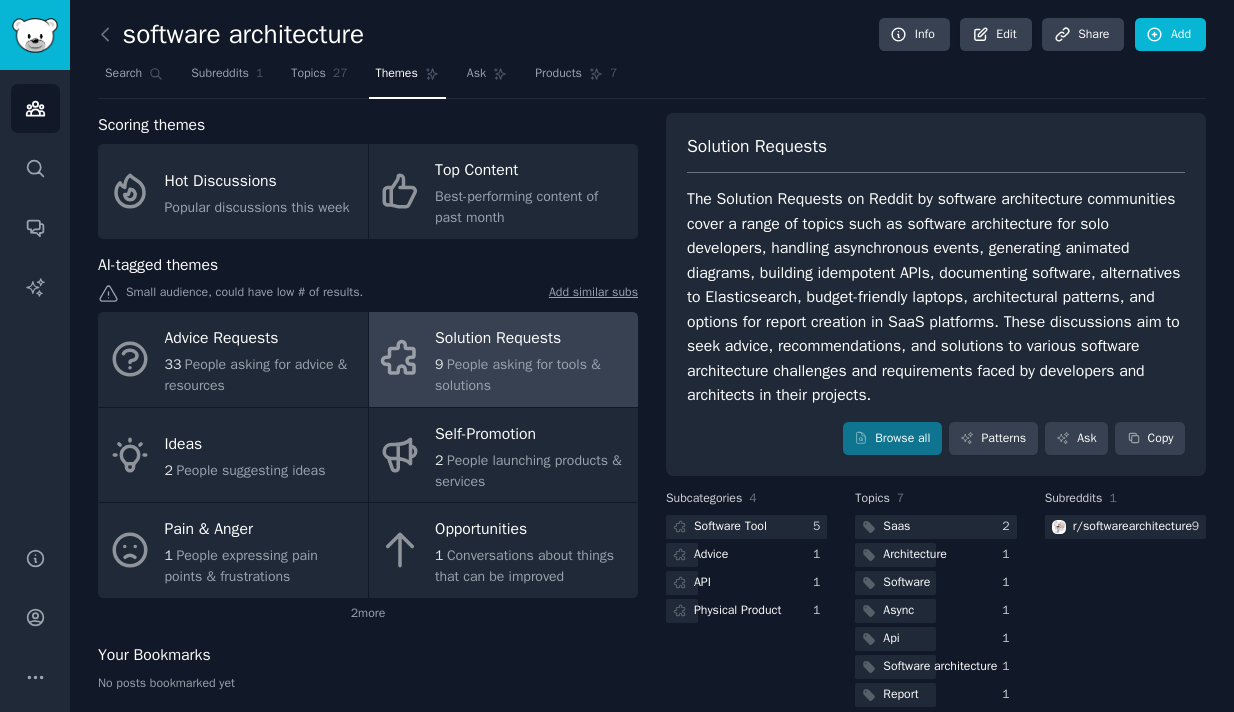 scroll, scrollTop: 25, scrollLeft: 0, axis: vertical 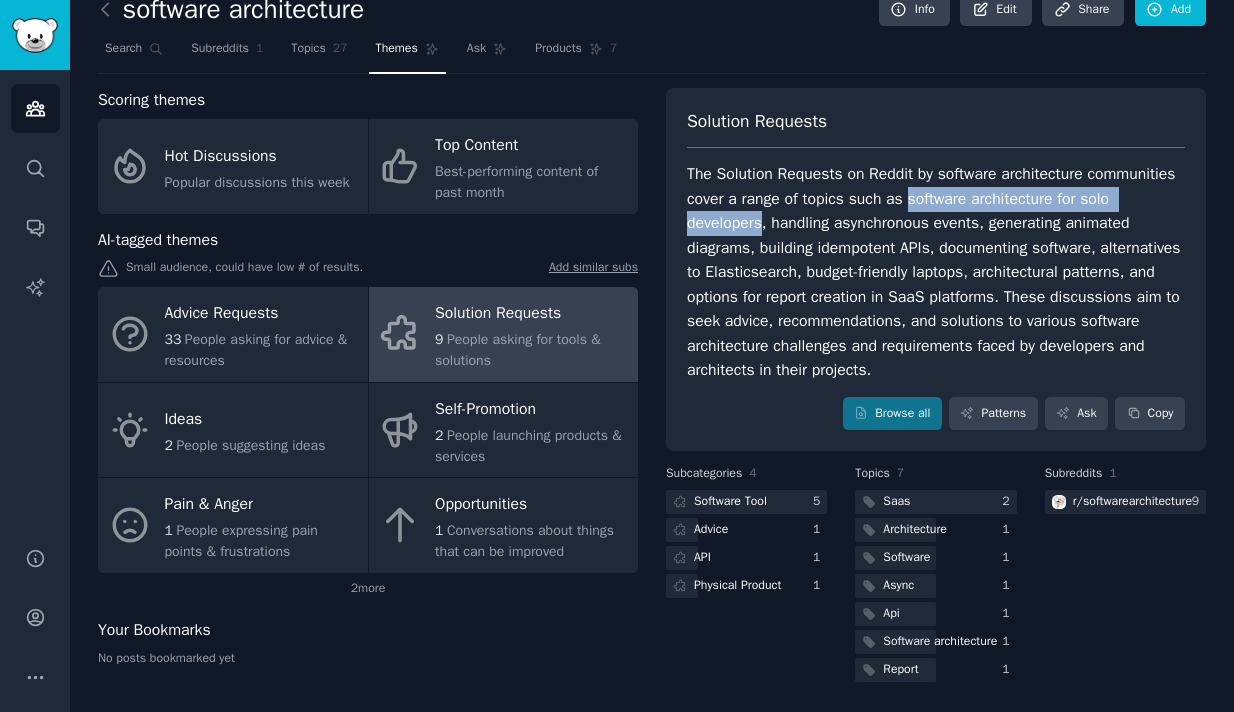 drag, startPoint x: 1006, startPoint y: 198, endPoint x: 819, endPoint y: 224, distance: 188.79883 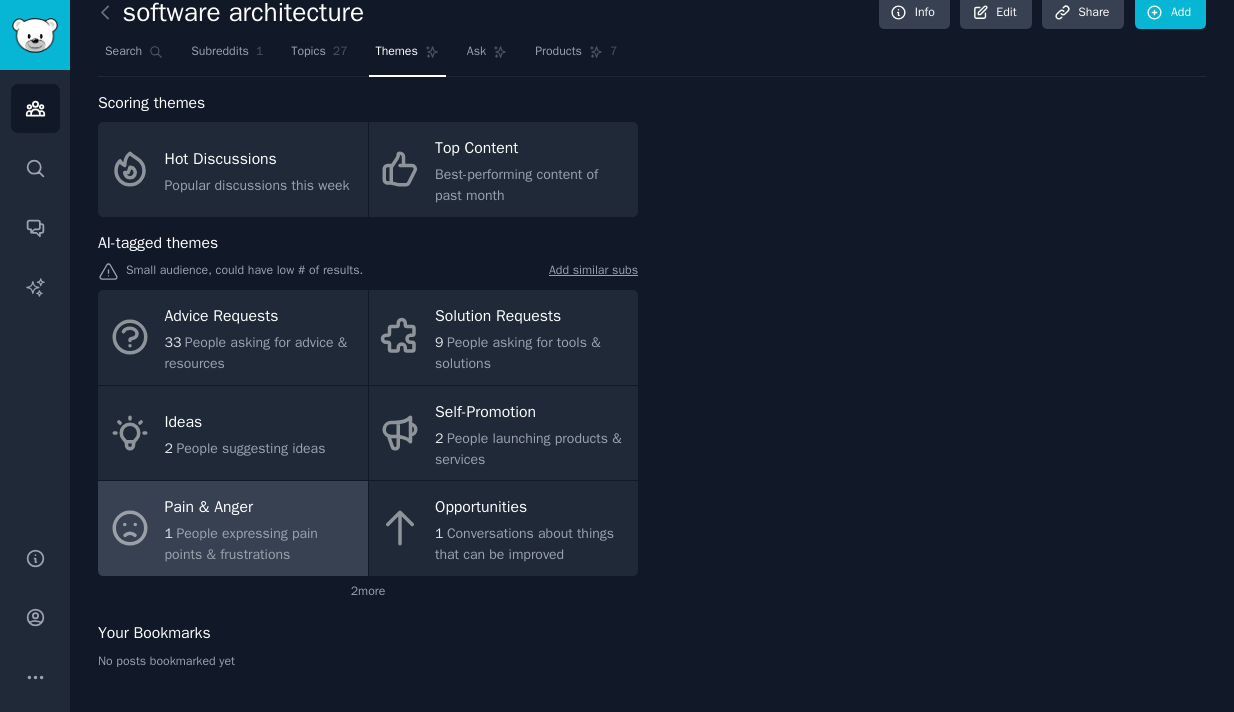 scroll, scrollTop: 22, scrollLeft: 0, axis: vertical 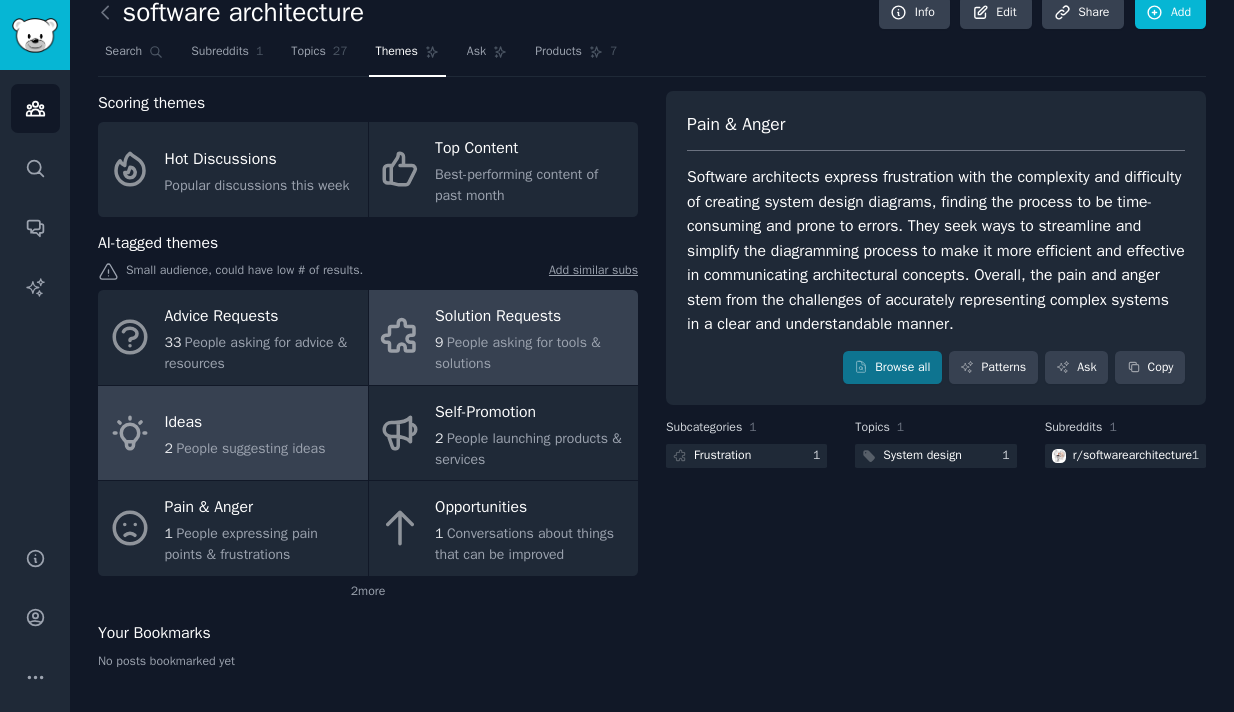 click on "Ideas" at bounding box center [245, 423] 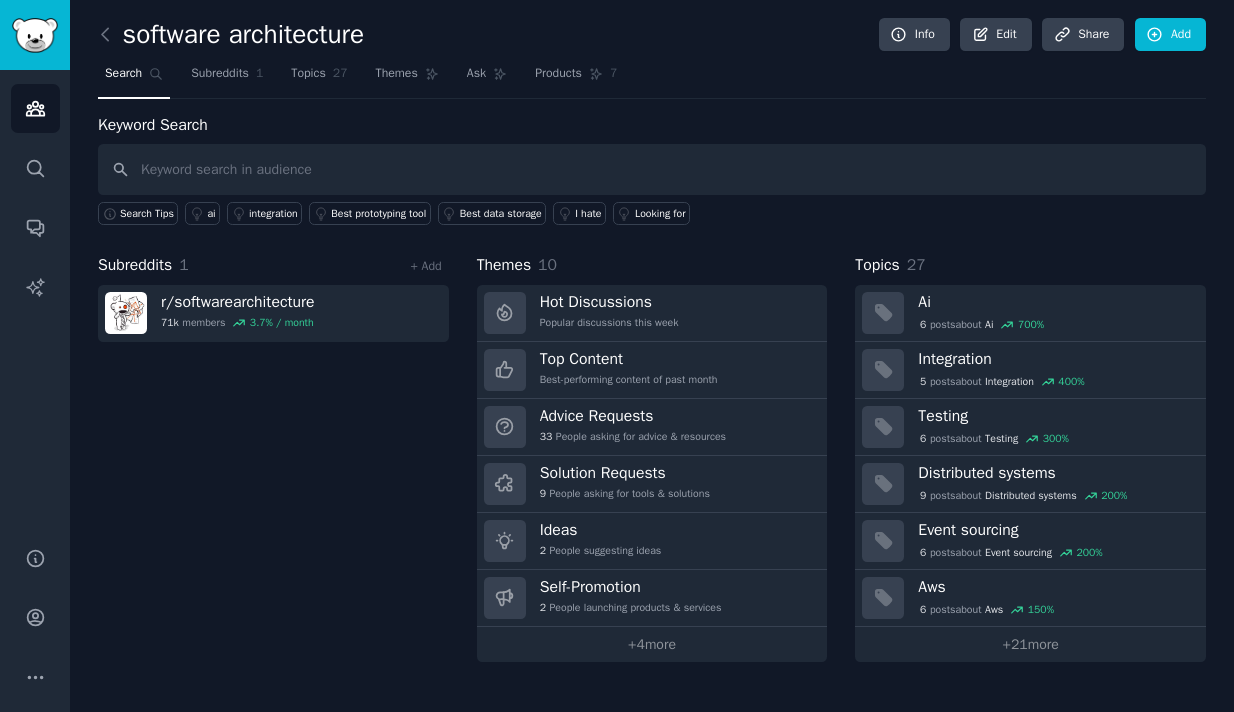 scroll, scrollTop: 0, scrollLeft: 0, axis: both 